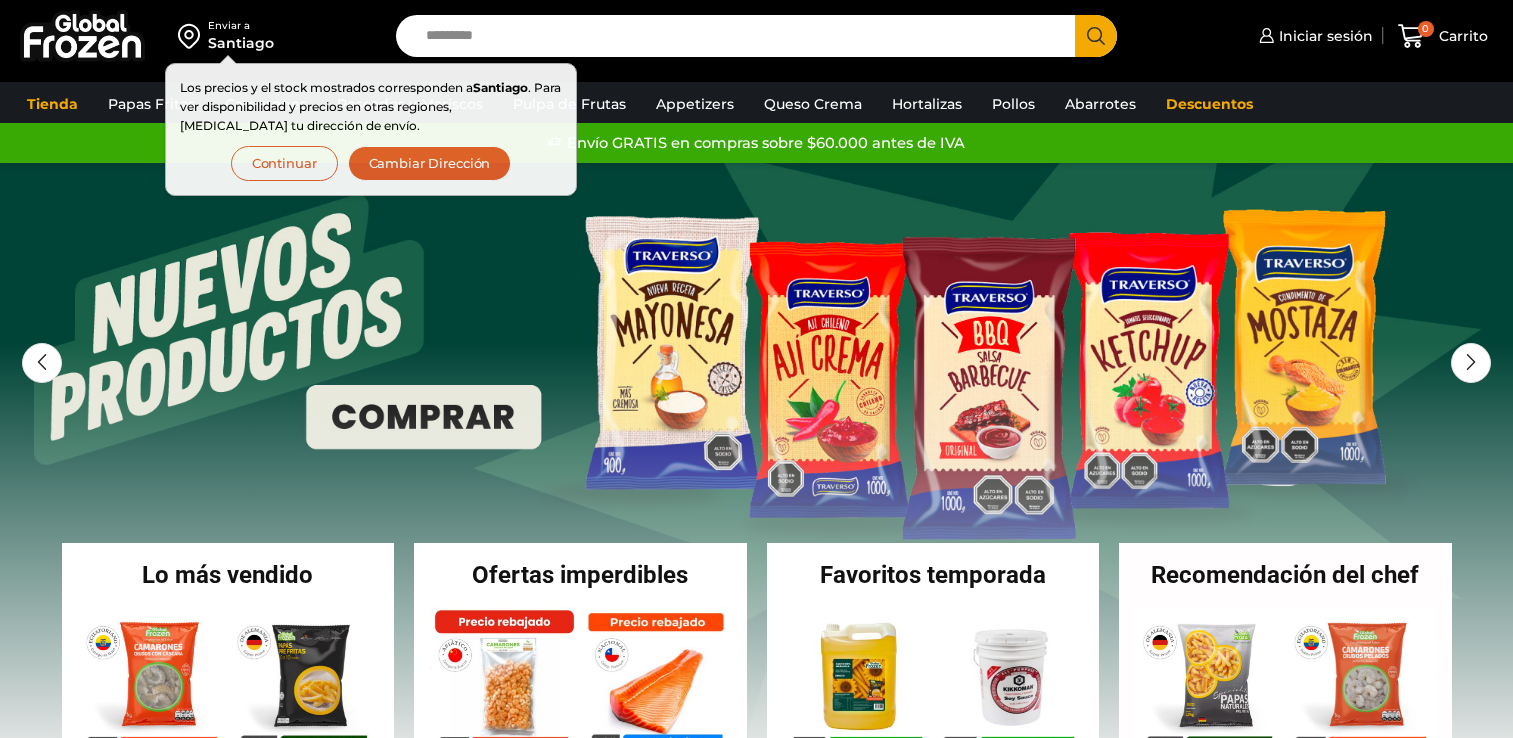 scroll, scrollTop: 0, scrollLeft: 0, axis: both 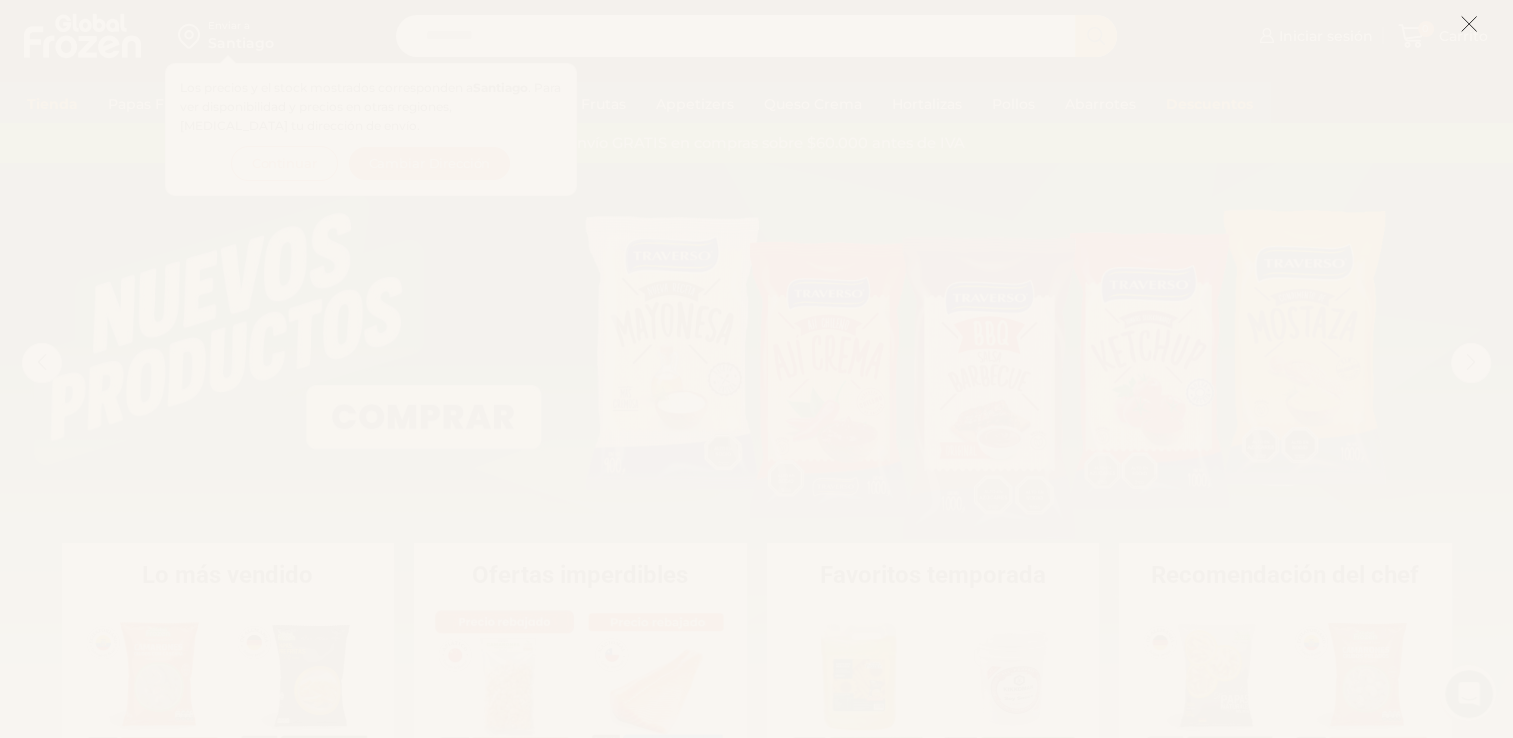 click 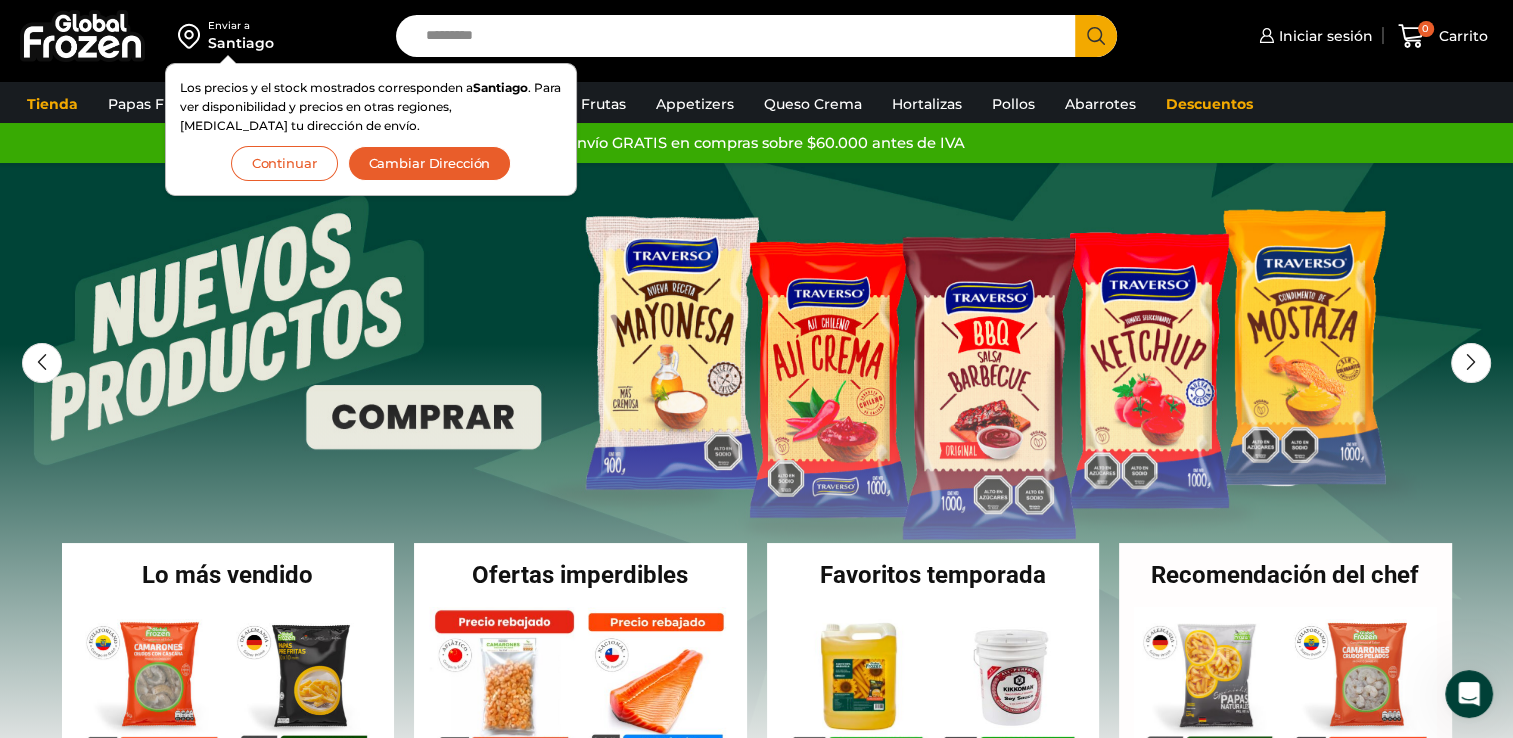 click on "Continuar" at bounding box center (284, 163) 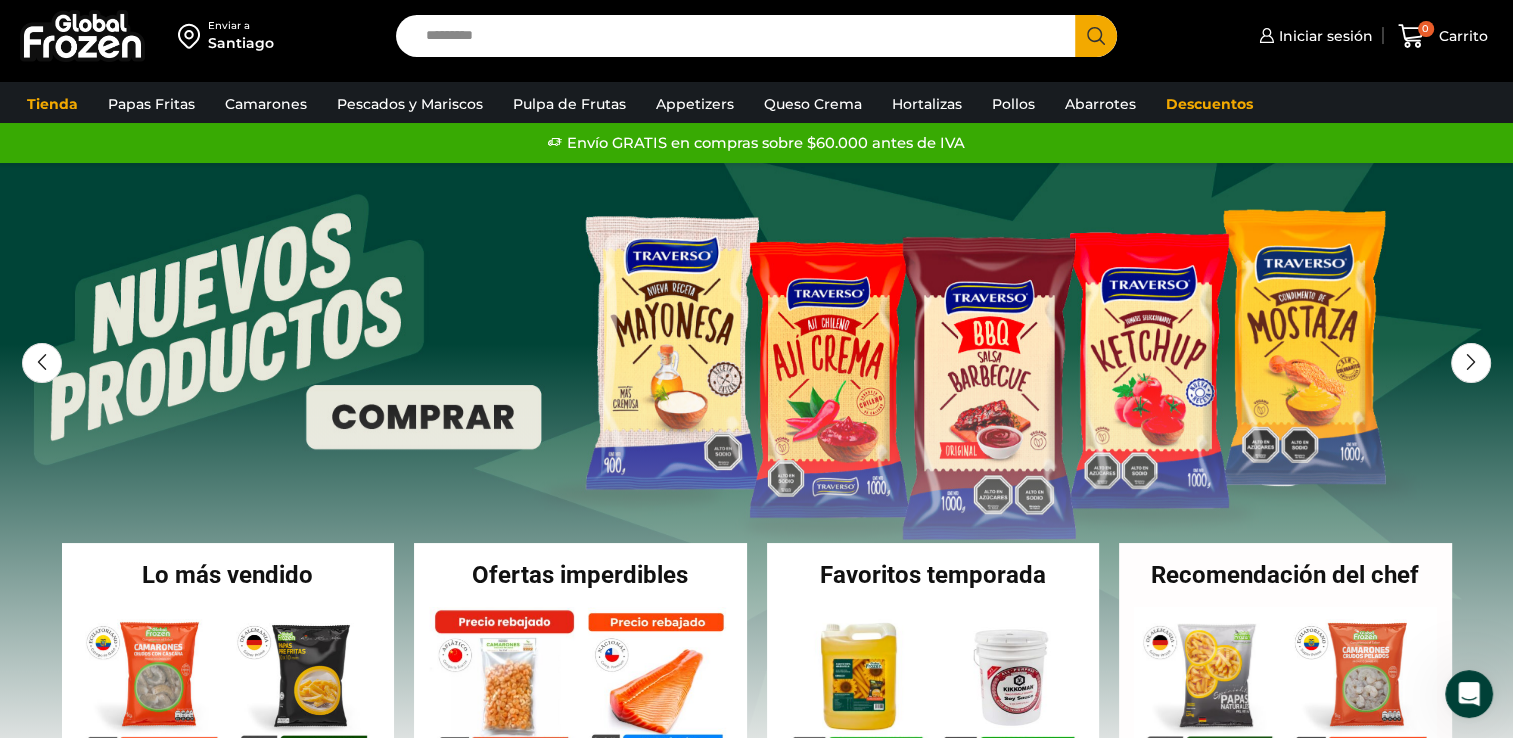 click on "Santiago" at bounding box center [241, 43] 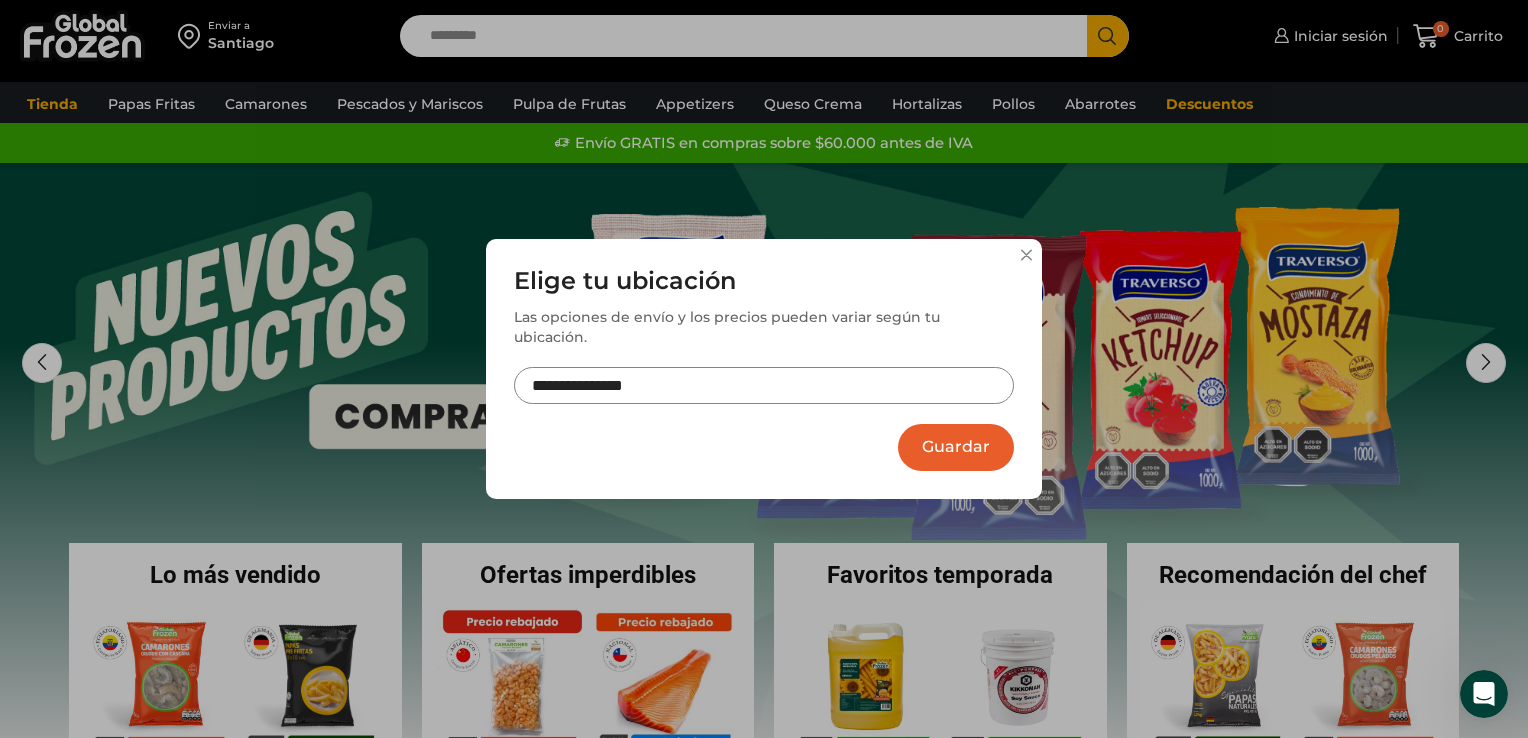 click on "**********" at bounding box center (764, 369) 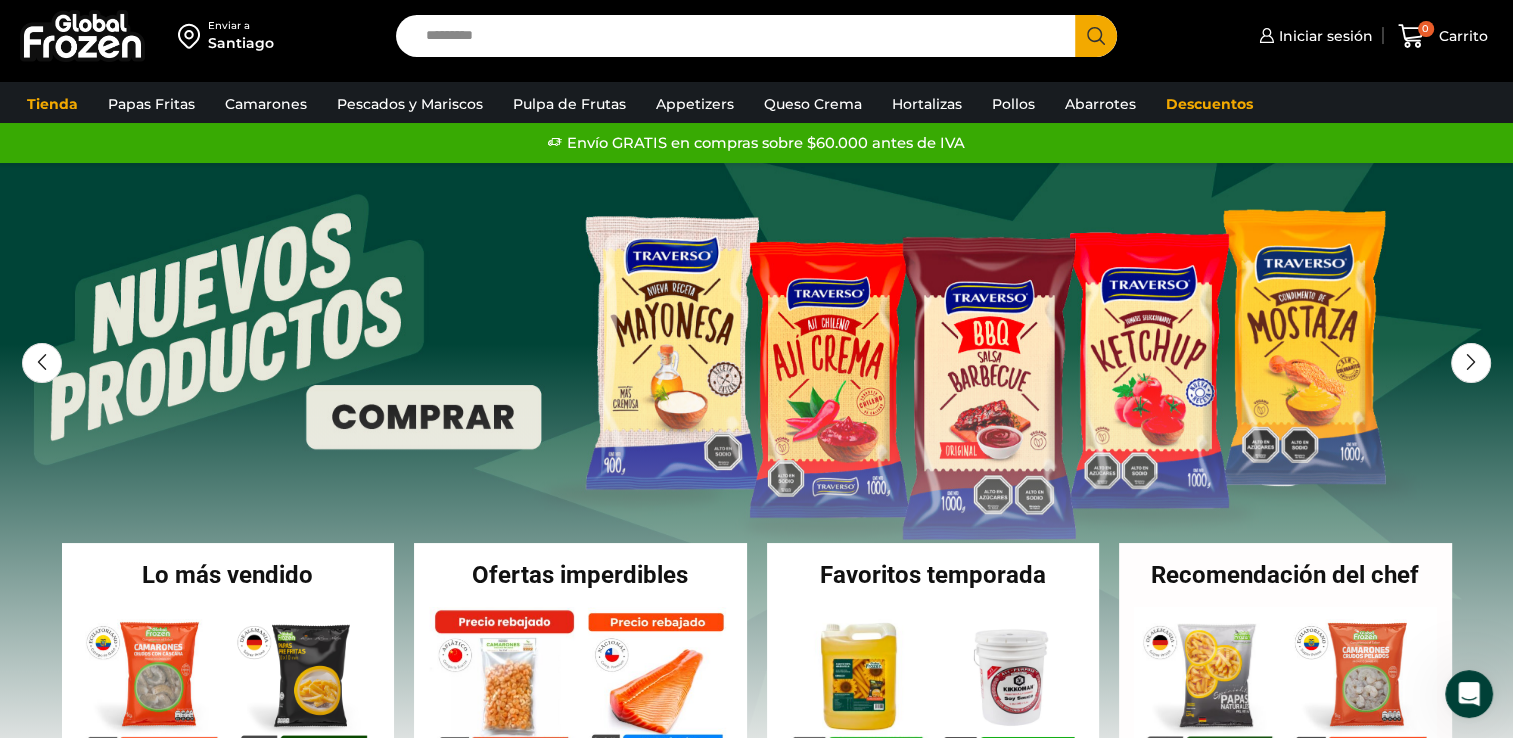 click on "Santiago" at bounding box center [241, 43] 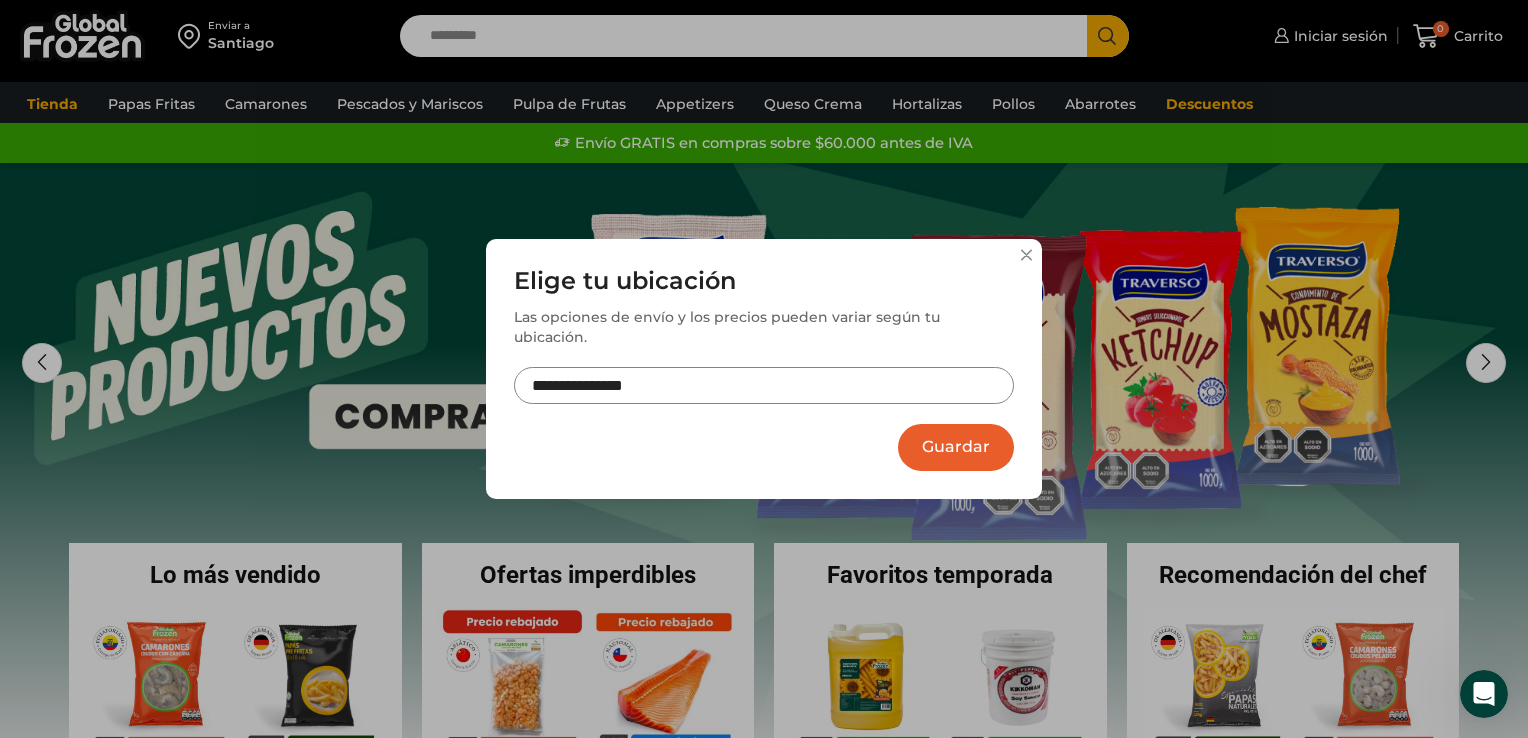 click on "**********" at bounding box center [764, 369] 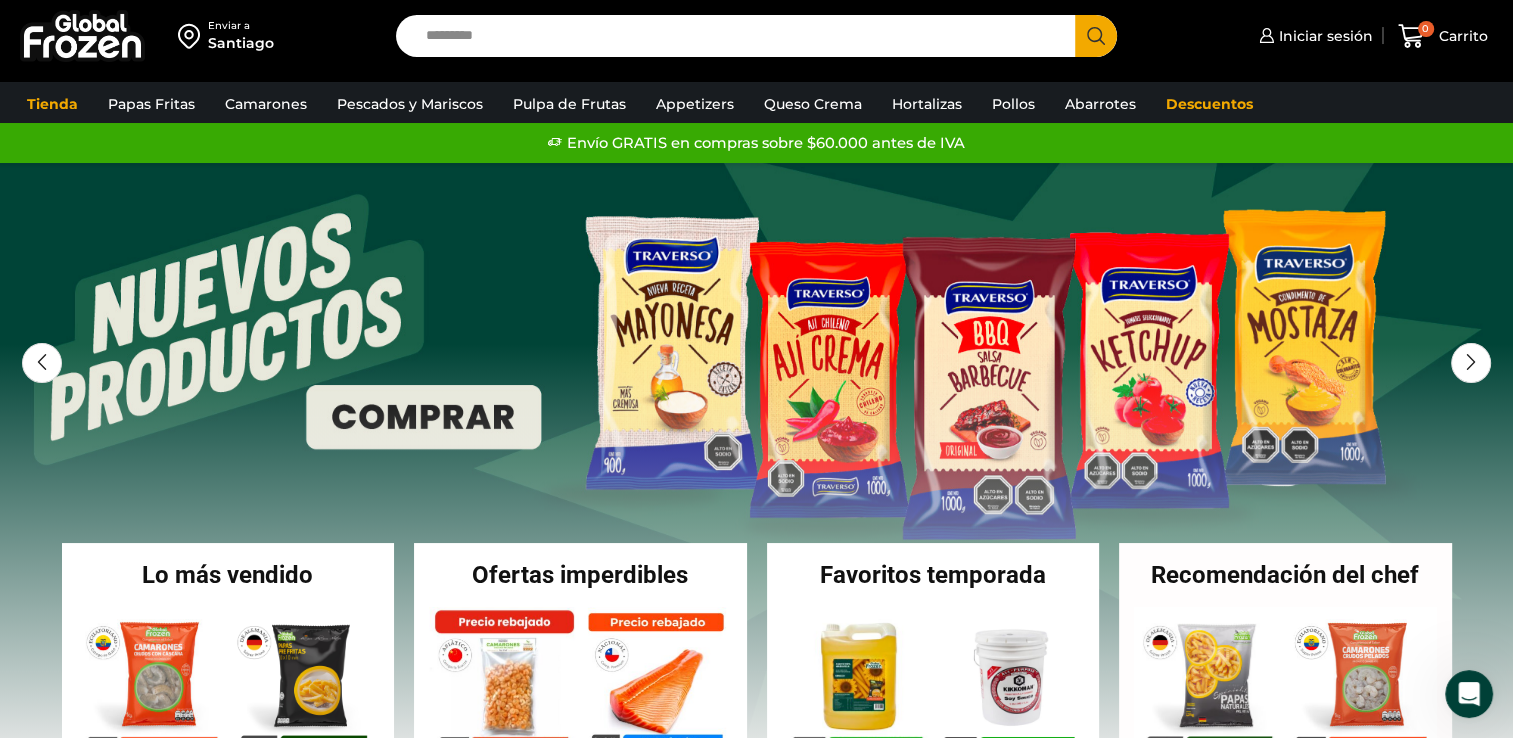 click on "Santiago" at bounding box center [241, 43] 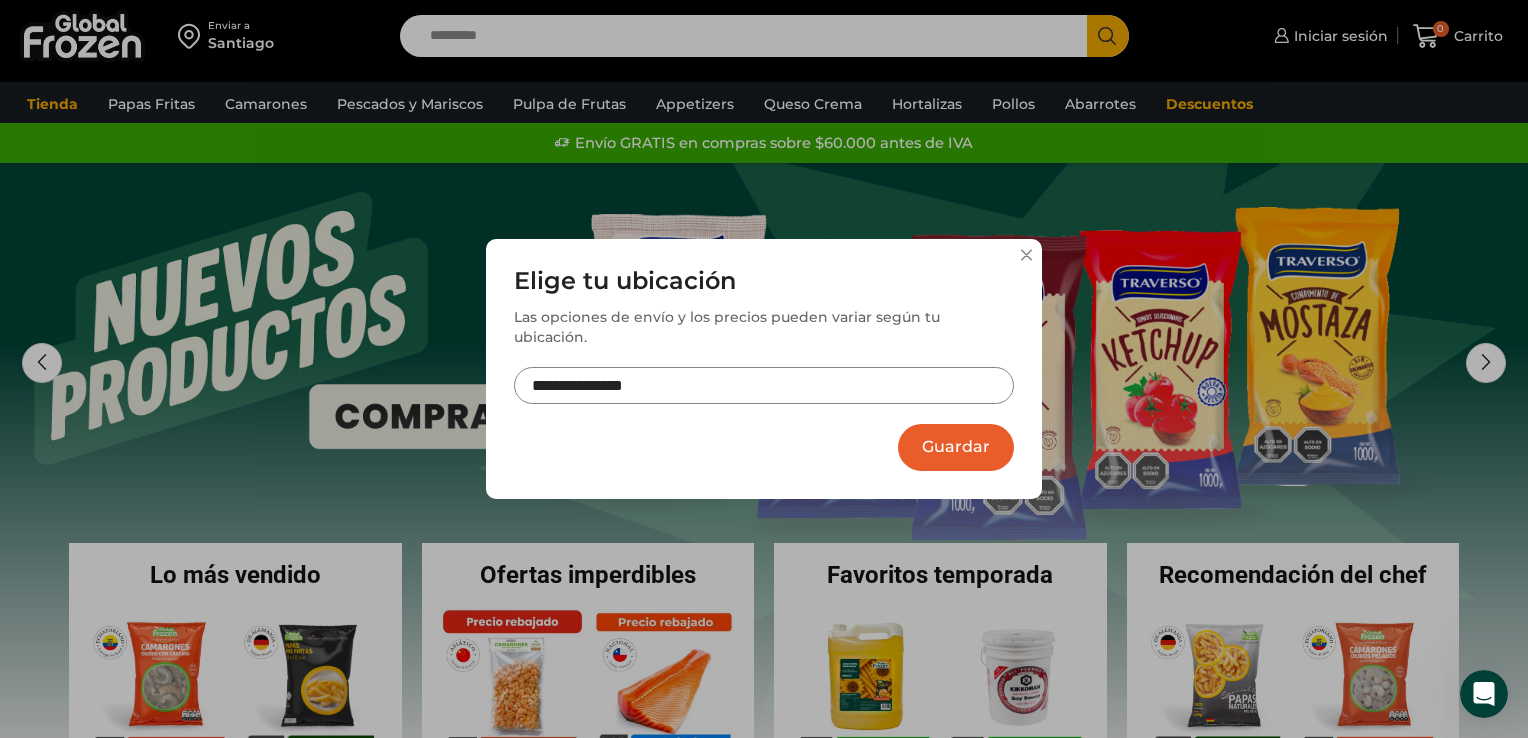 click on "**********" at bounding box center [764, 369] 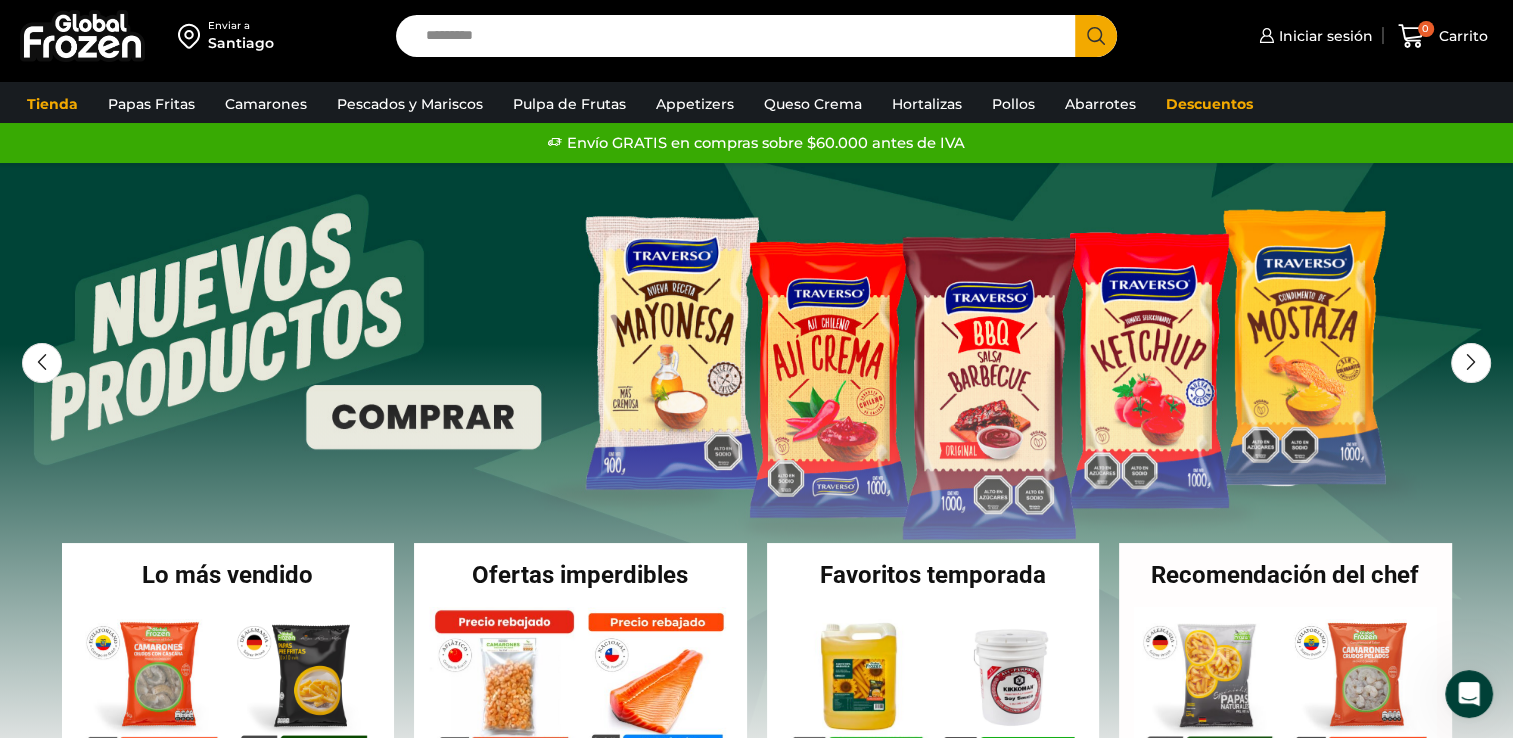 click on "Santiago" at bounding box center [241, 43] 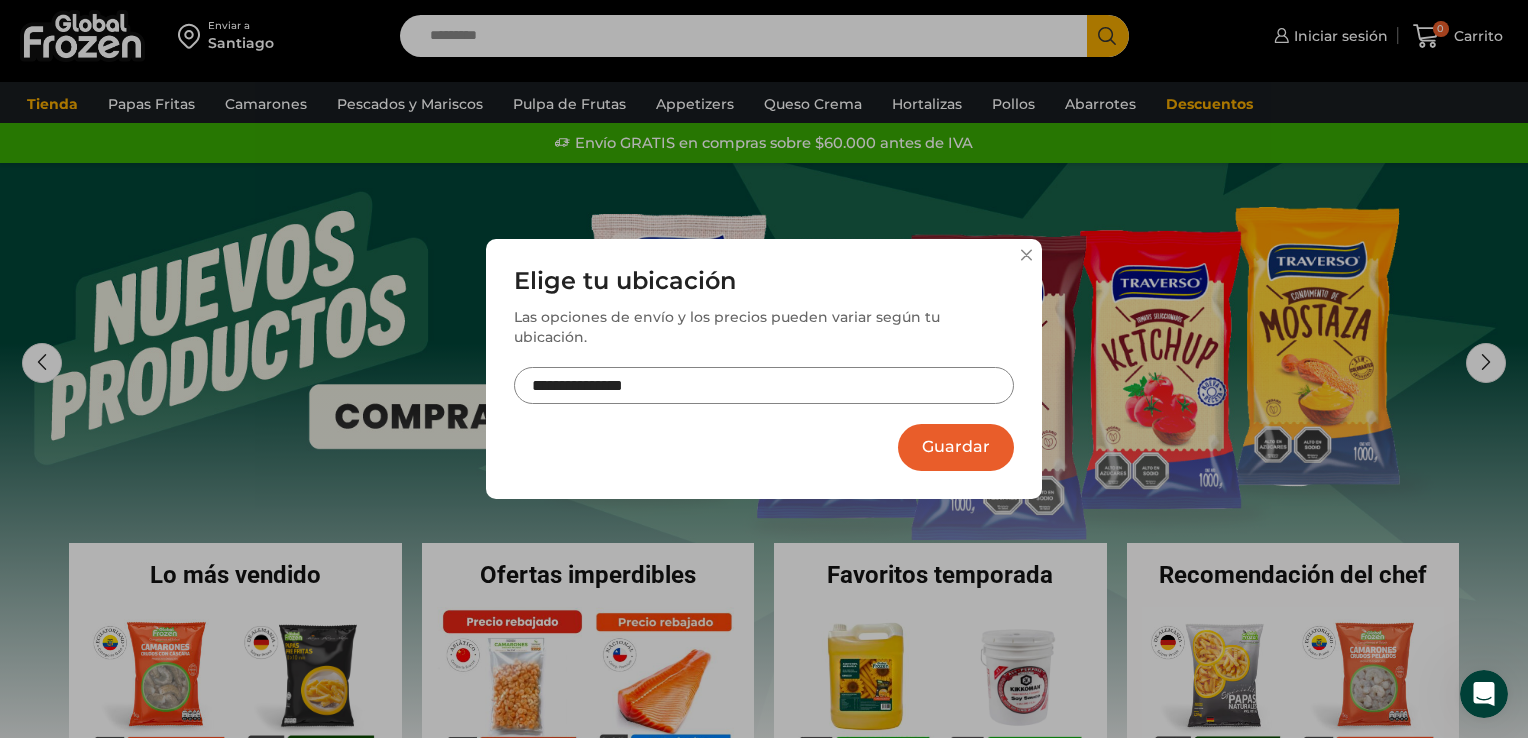 click on "**********" at bounding box center [764, 385] 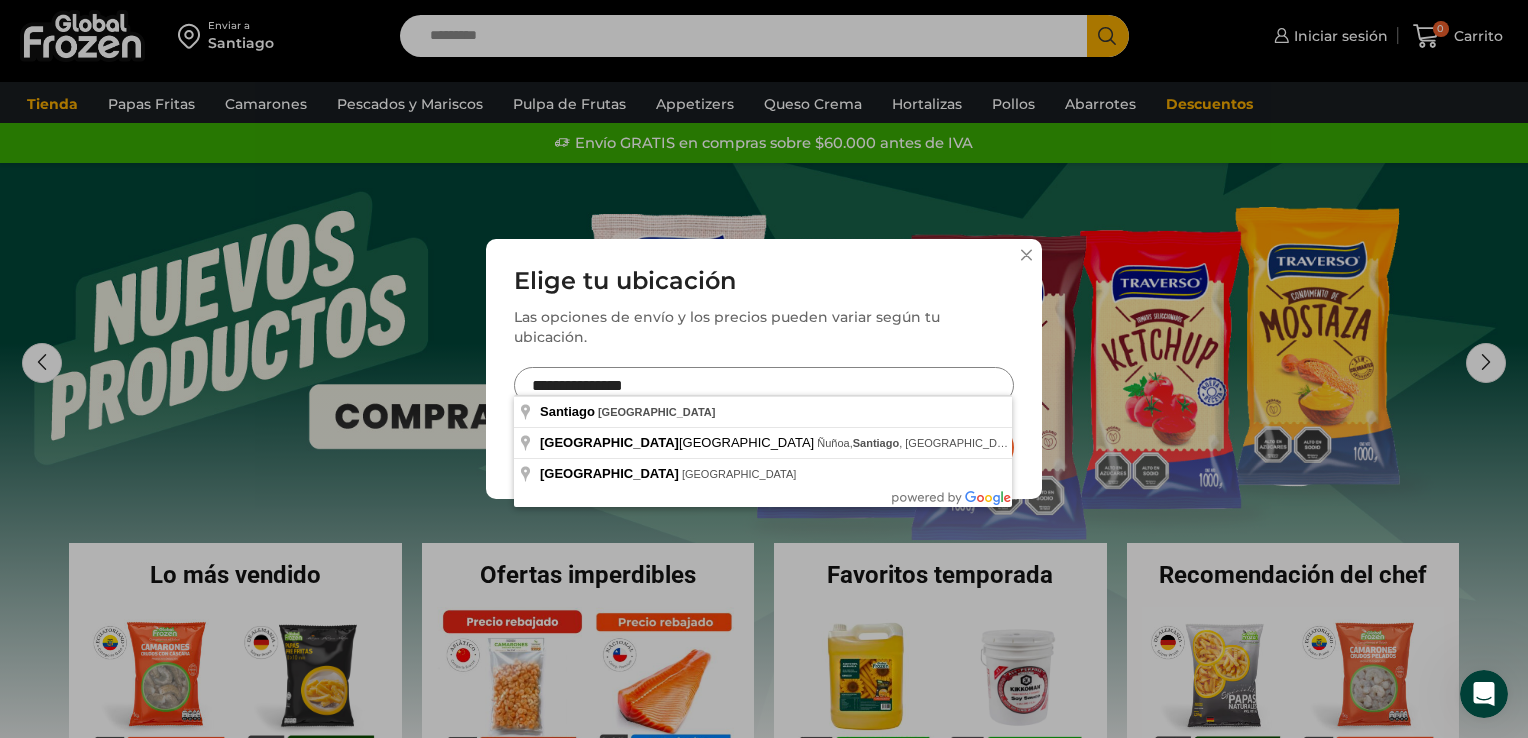 click on "**********" at bounding box center [764, 385] 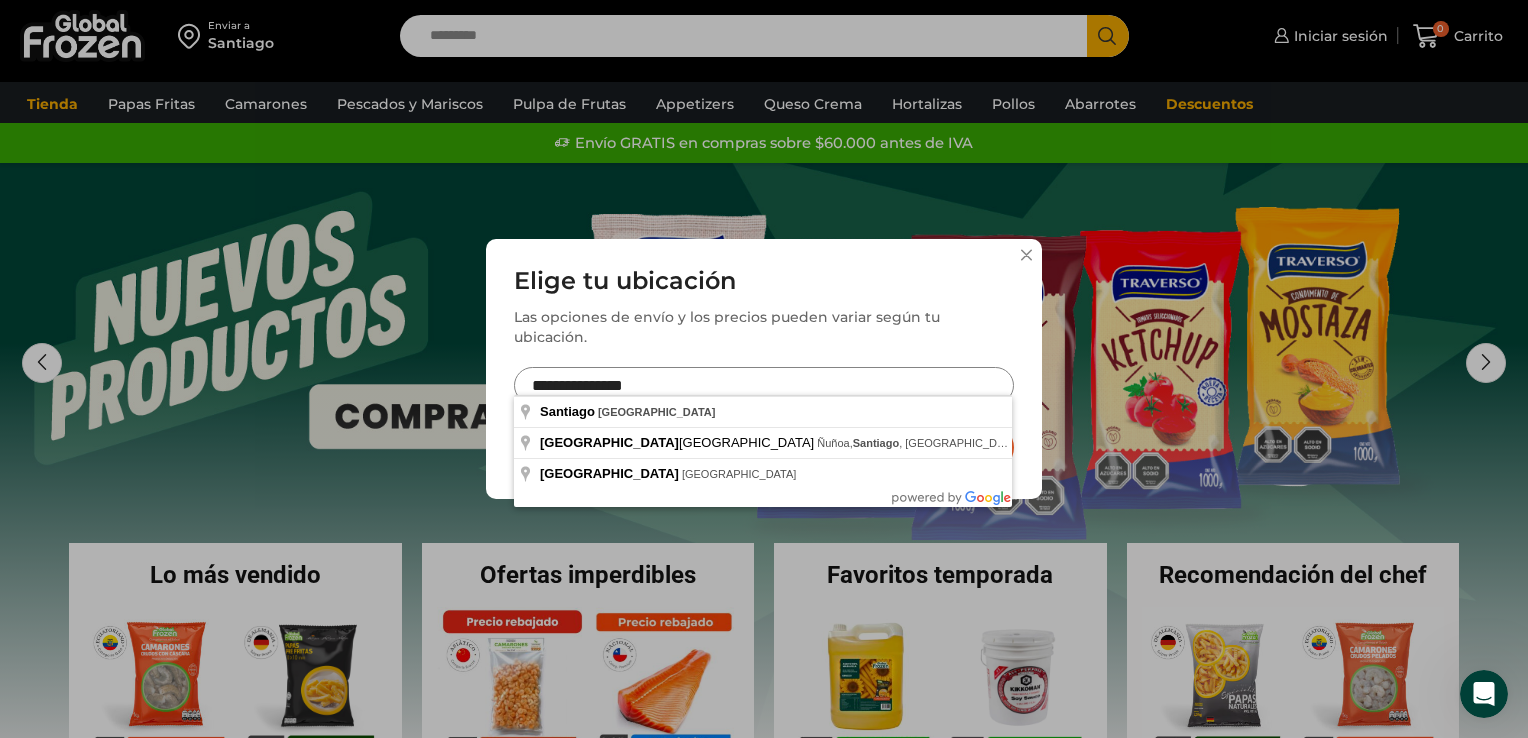 click on "**********" at bounding box center (764, 385) 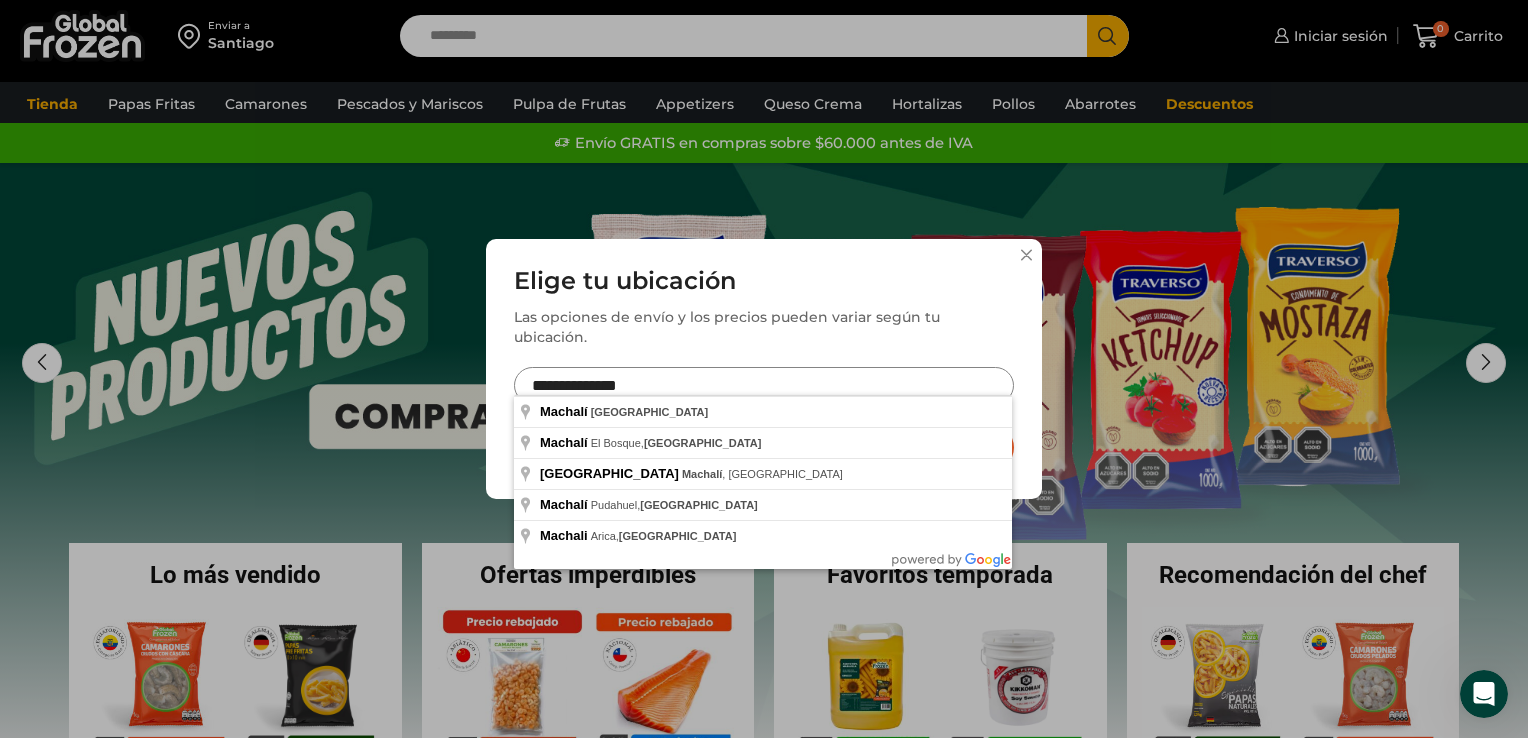 click on "**********" at bounding box center (764, 385) 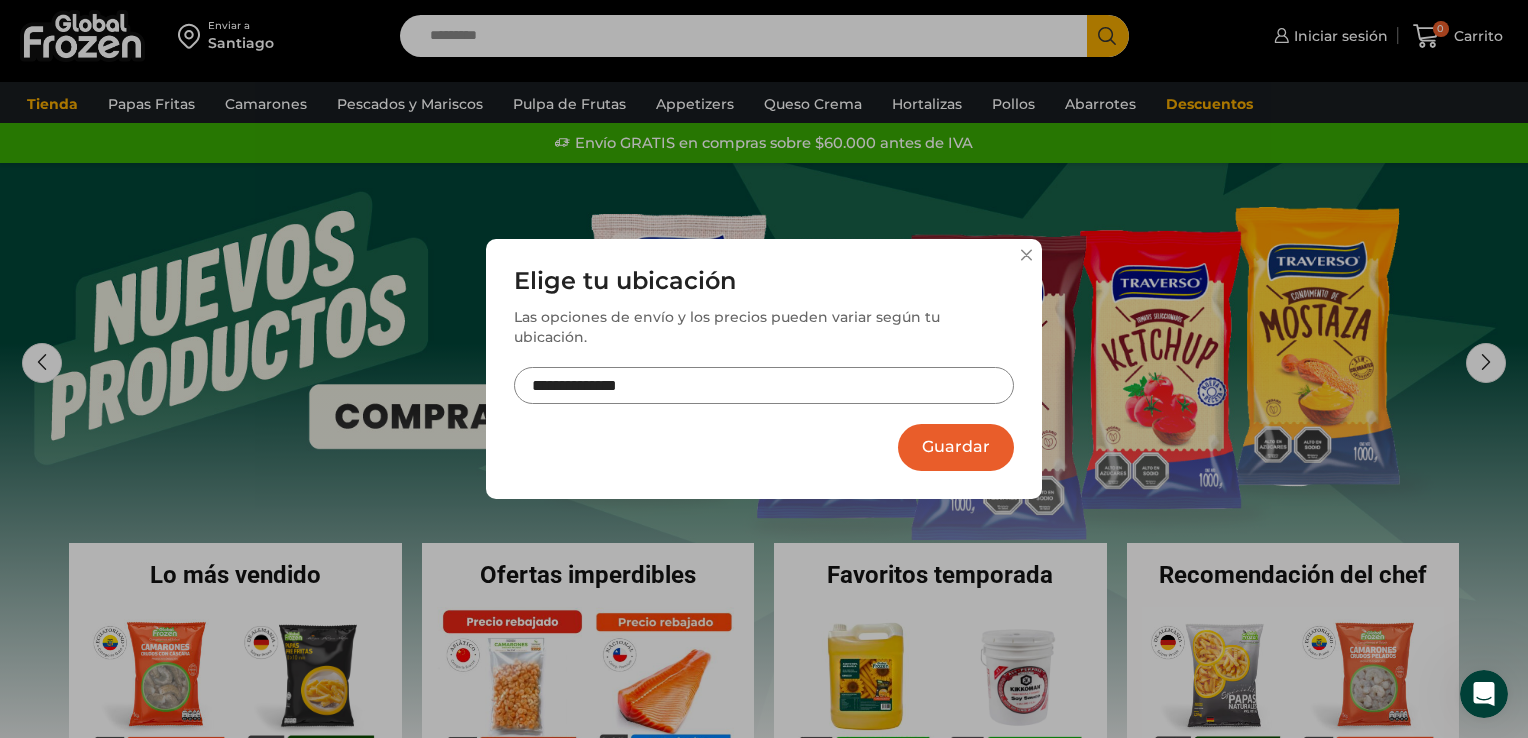 type on "**********" 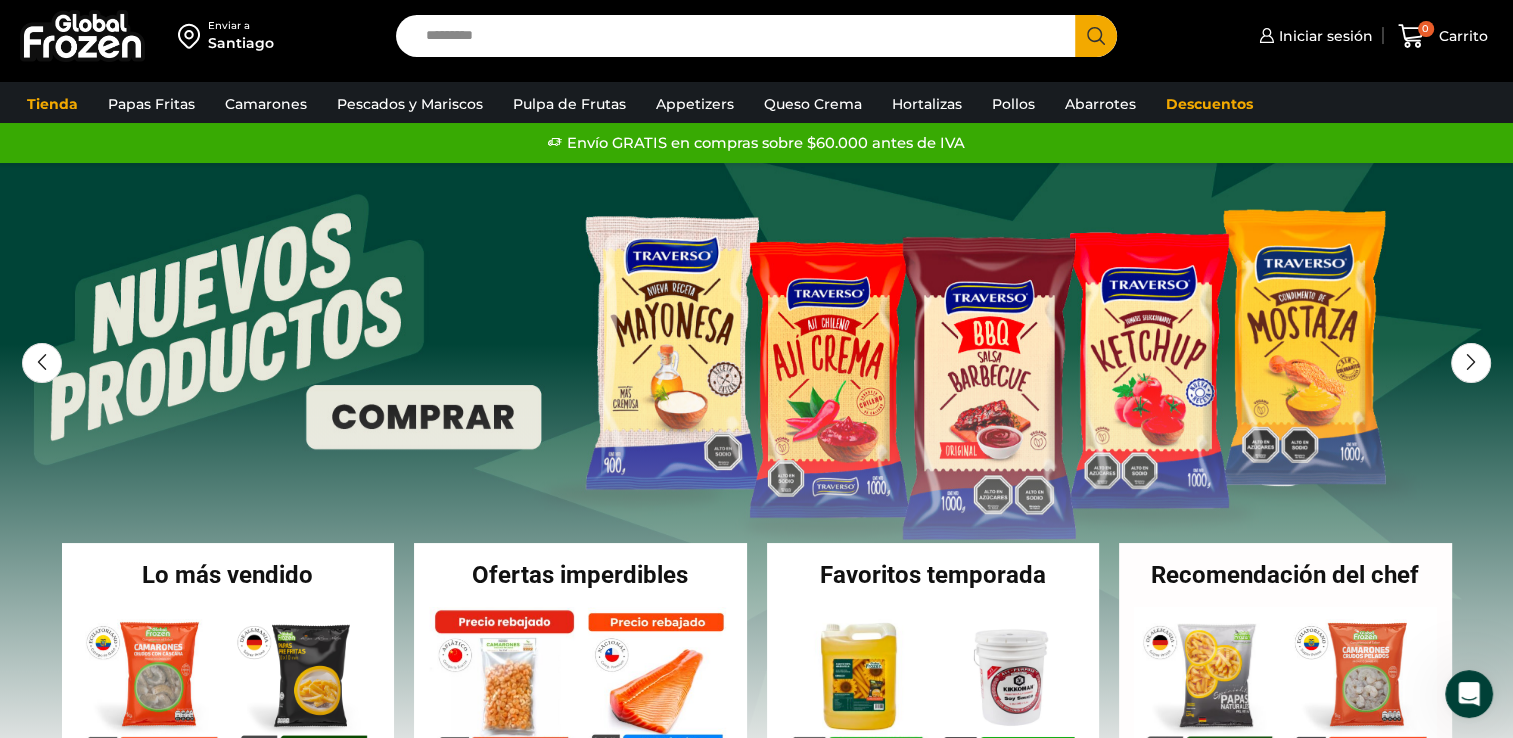 click on "Santiago" at bounding box center (241, 43) 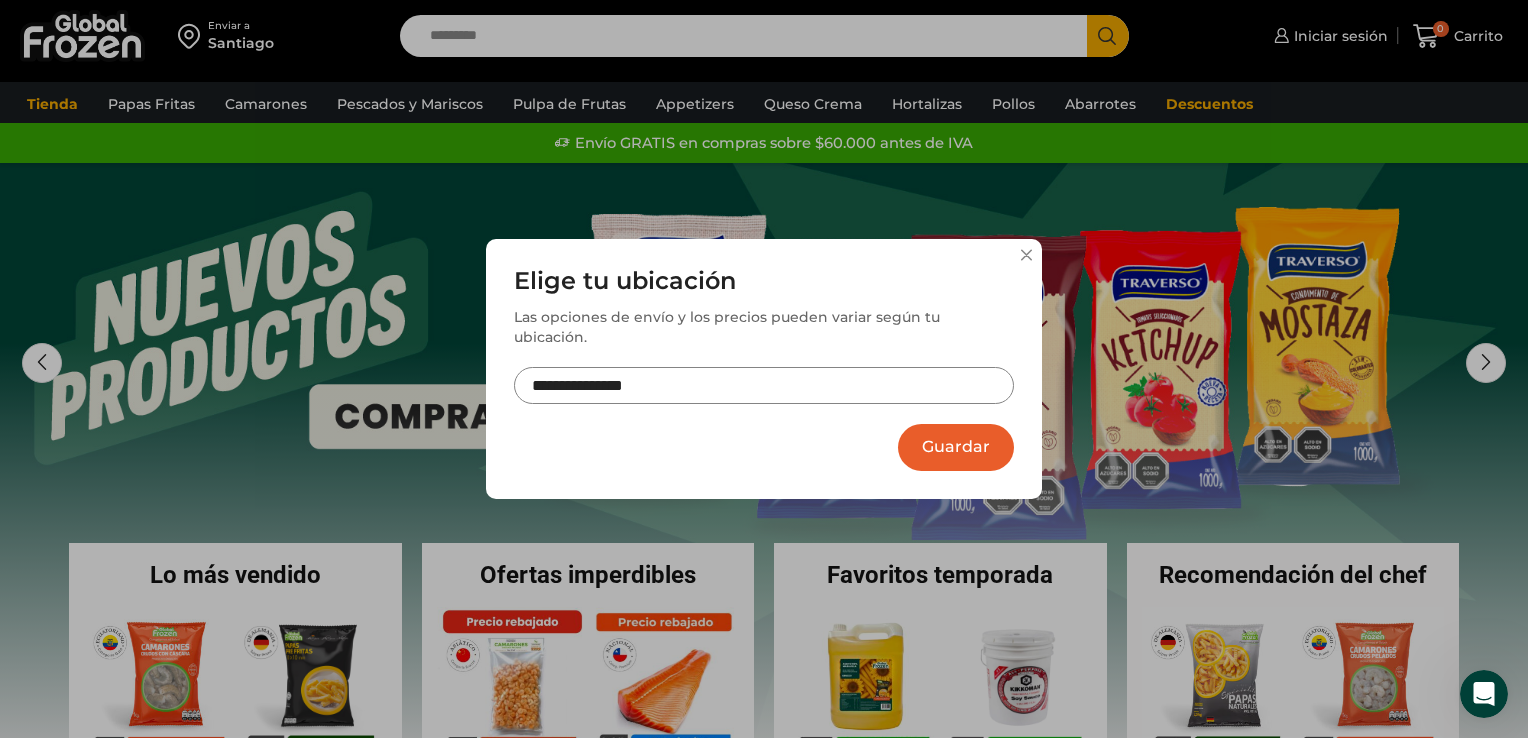click on "**********" at bounding box center (764, 369) 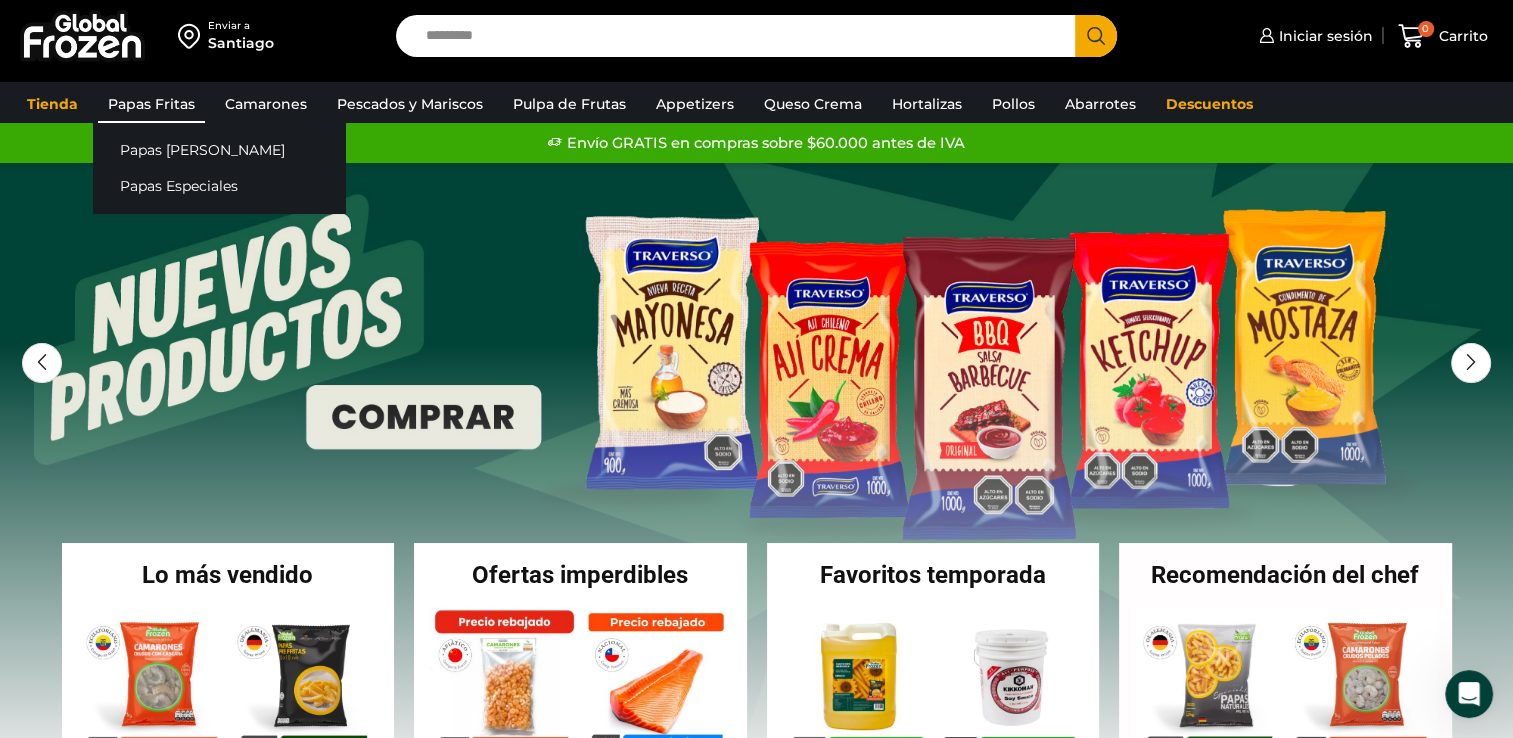 click on "Papas Fritas" at bounding box center (151, 104) 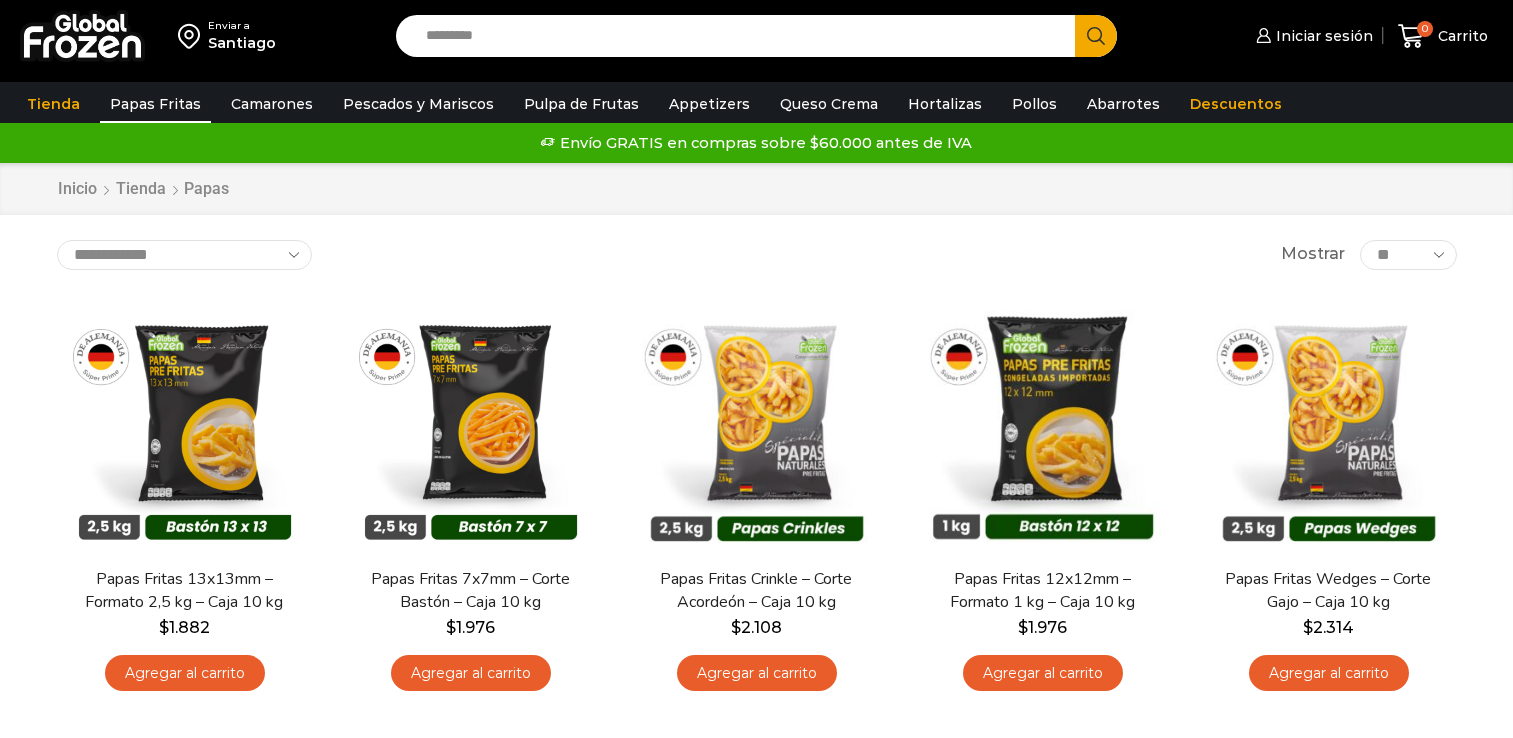 scroll, scrollTop: 0, scrollLeft: 0, axis: both 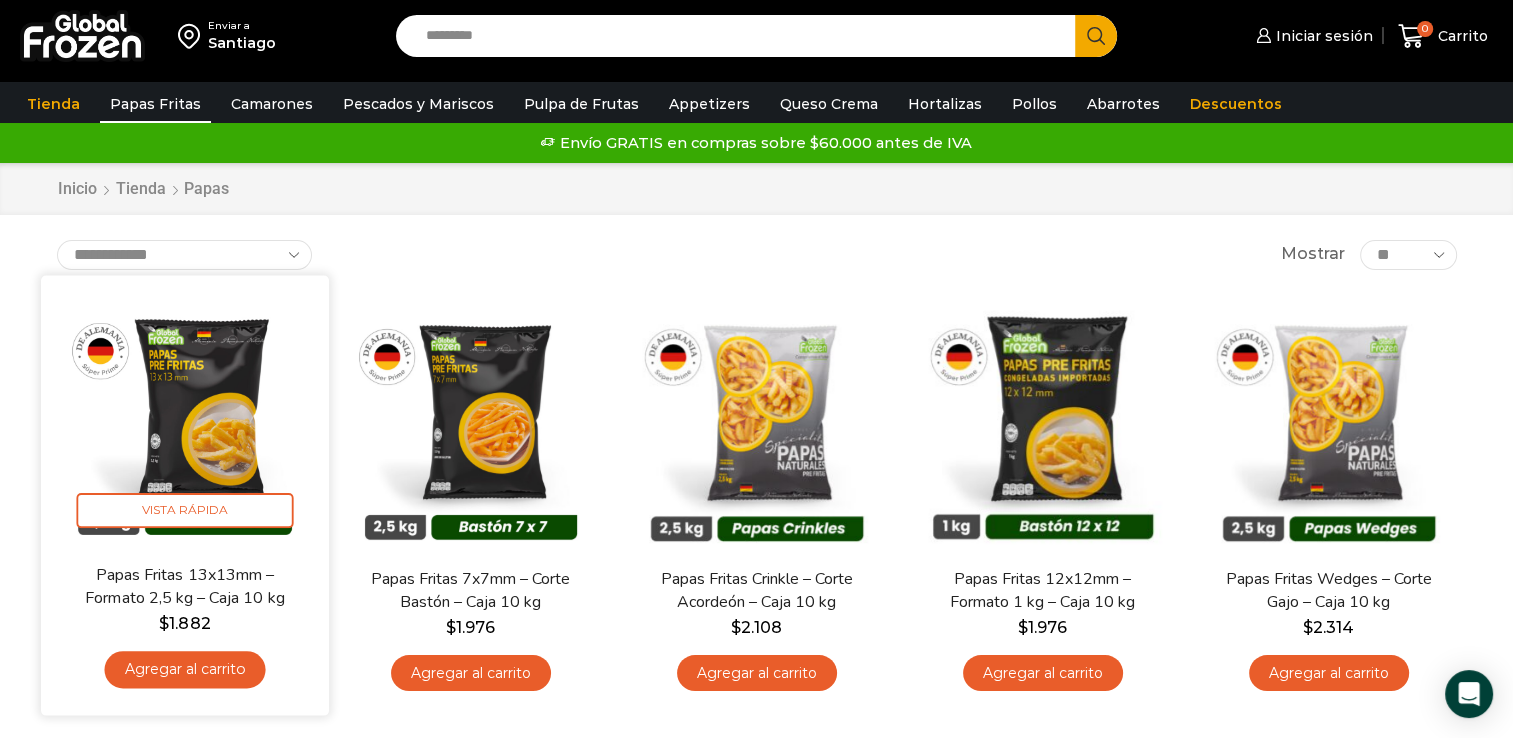 click on "Agregar al carrito" at bounding box center (184, 669) 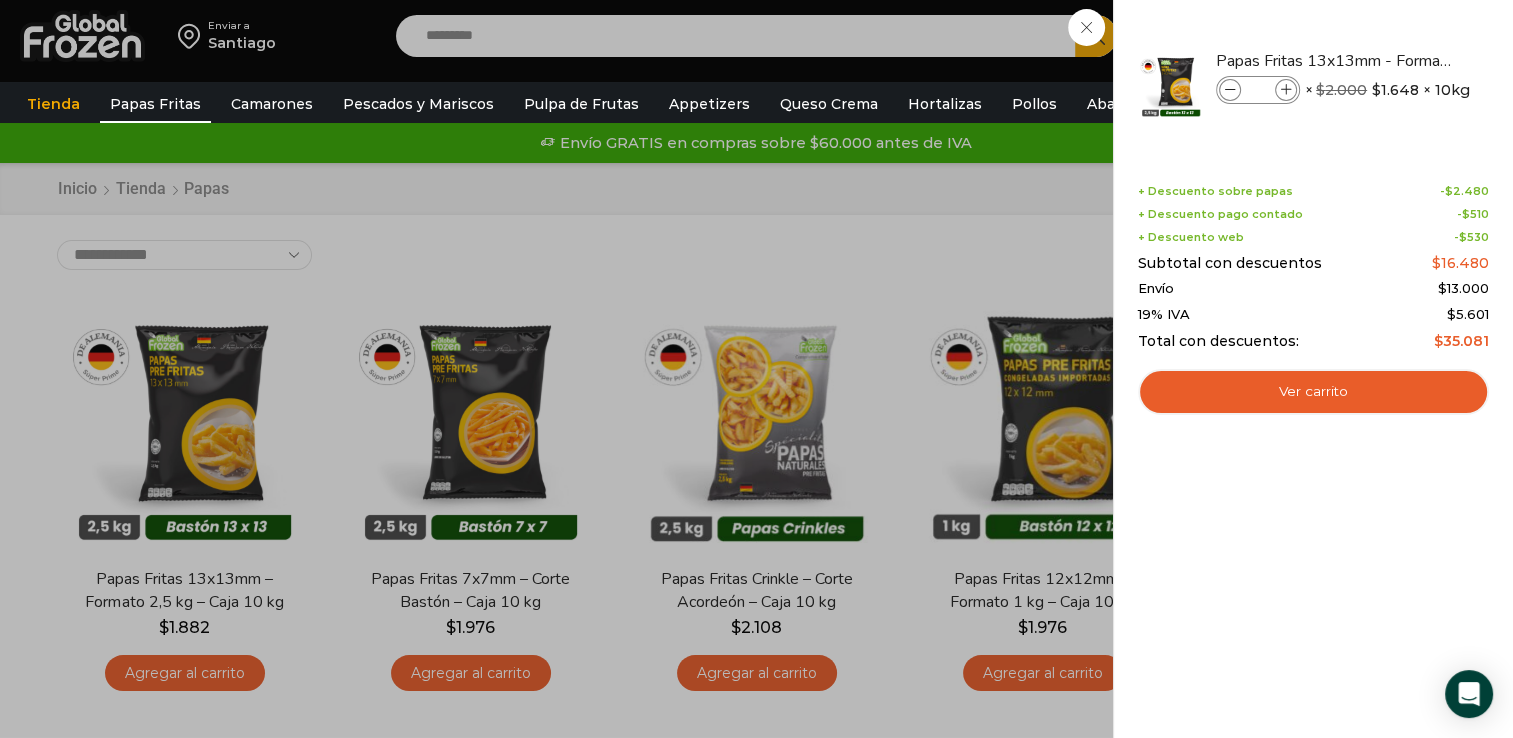 click on "1
Carrito
1
1
Shopping Cart
*" at bounding box center (1443, 36) 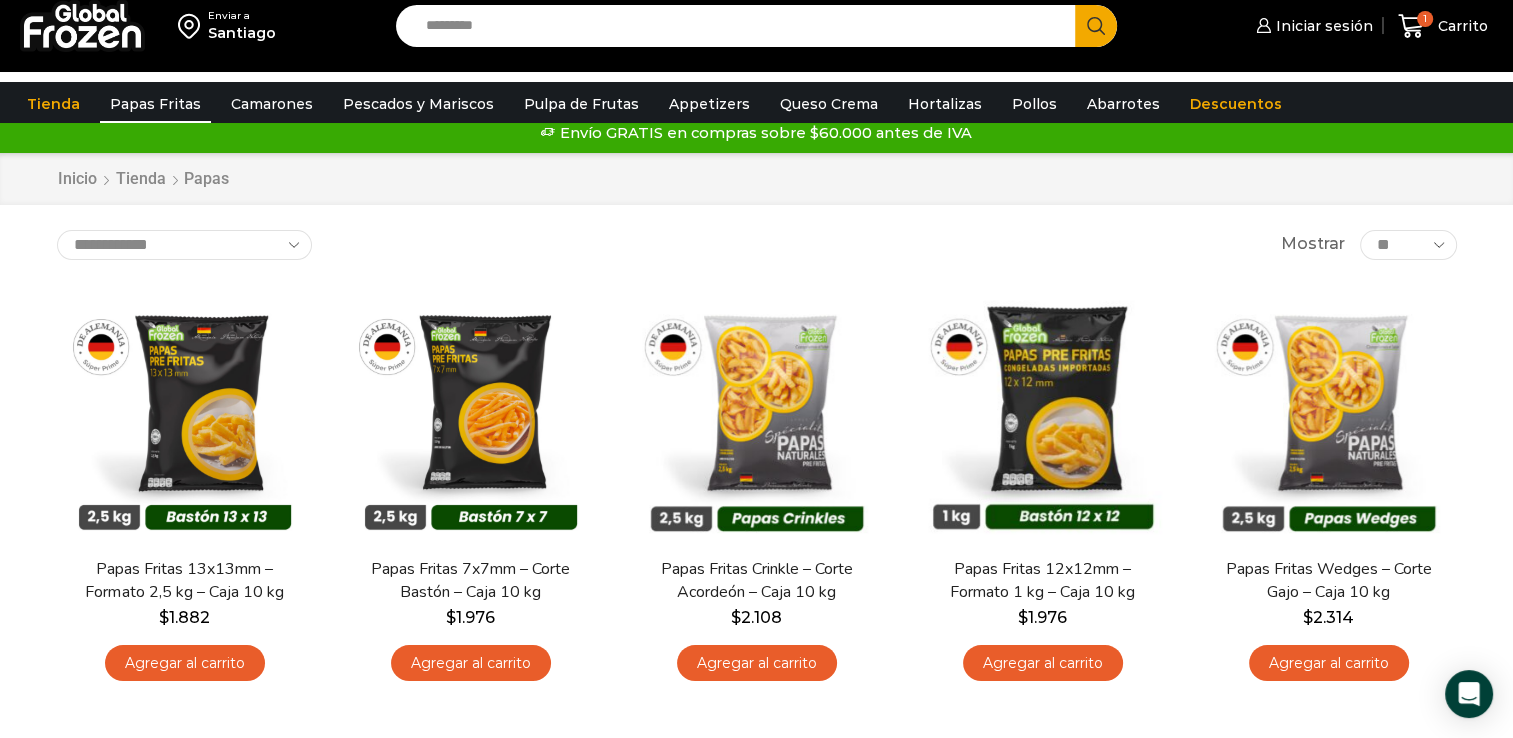 scroll, scrollTop: 0, scrollLeft: 0, axis: both 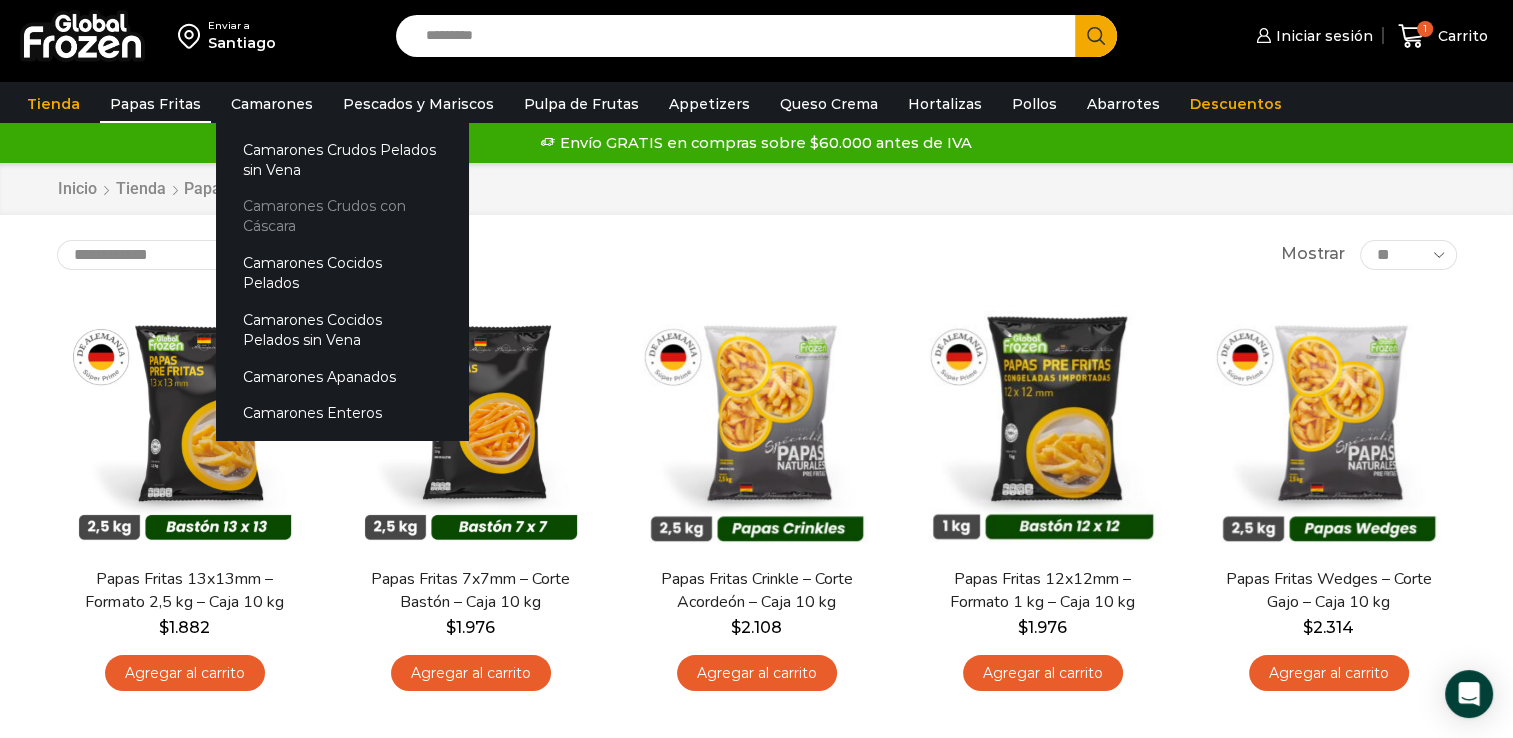 click on "Camarones Crudos con Cáscara" at bounding box center [342, 216] 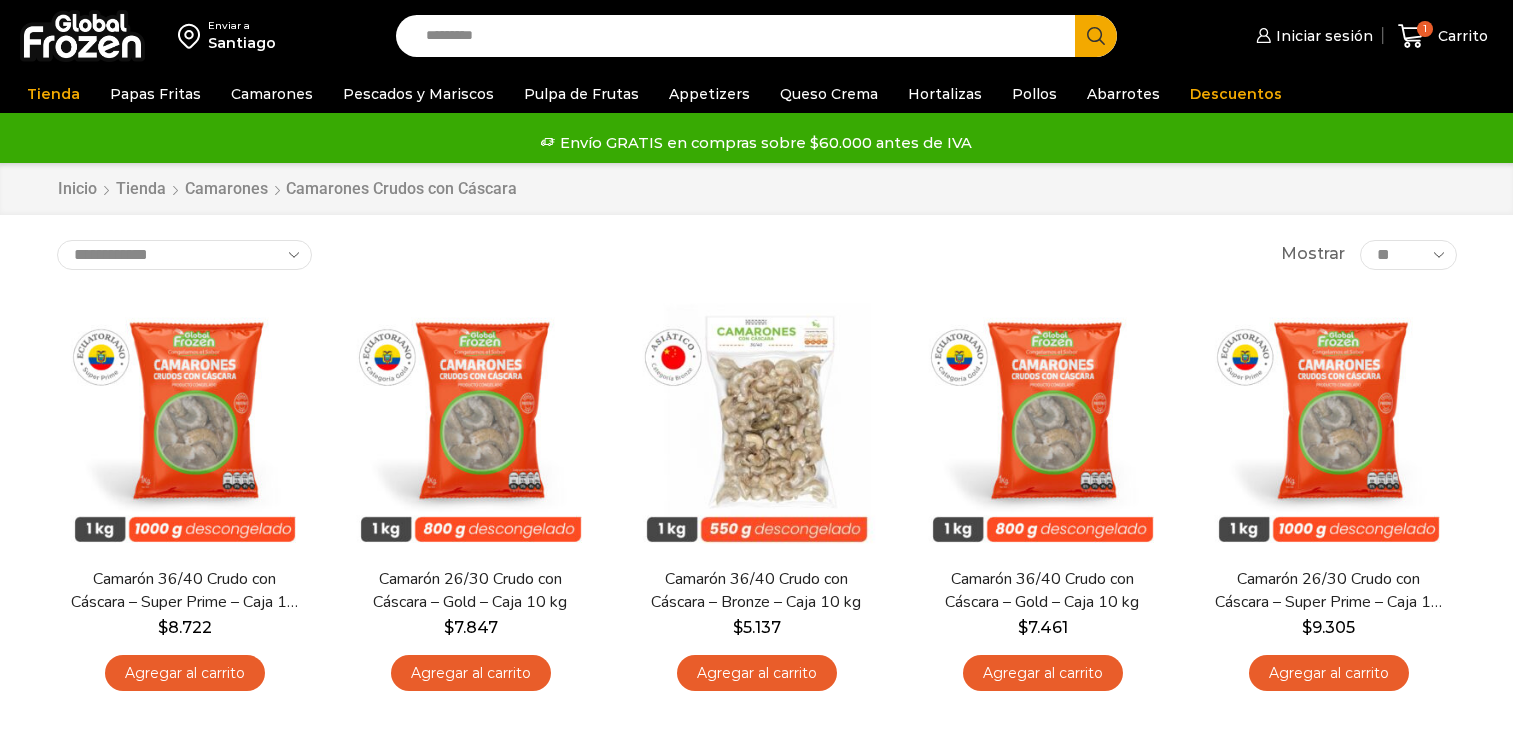 scroll, scrollTop: 0, scrollLeft: 0, axis: both 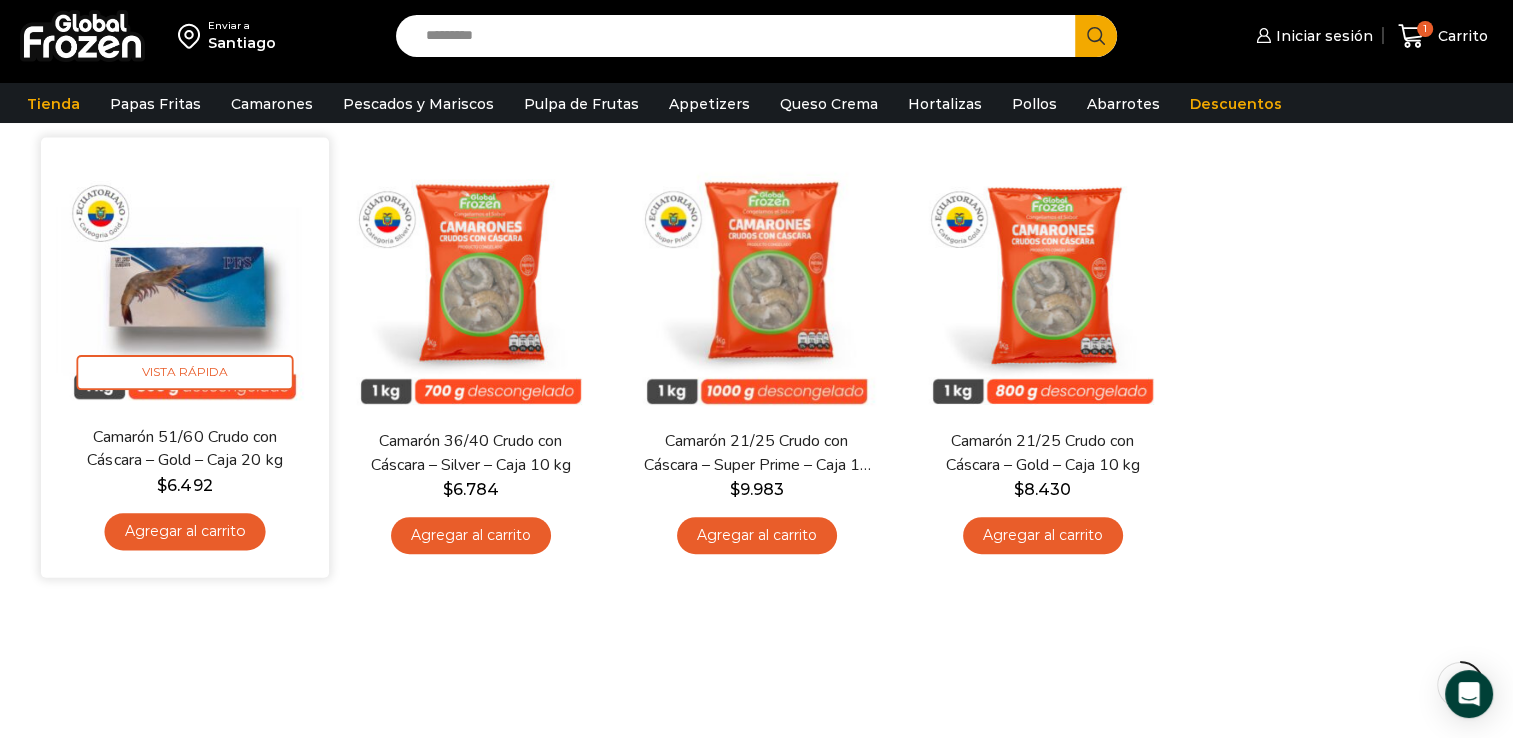 click on "Agregar al carrito" at bounding box center (184, 531) 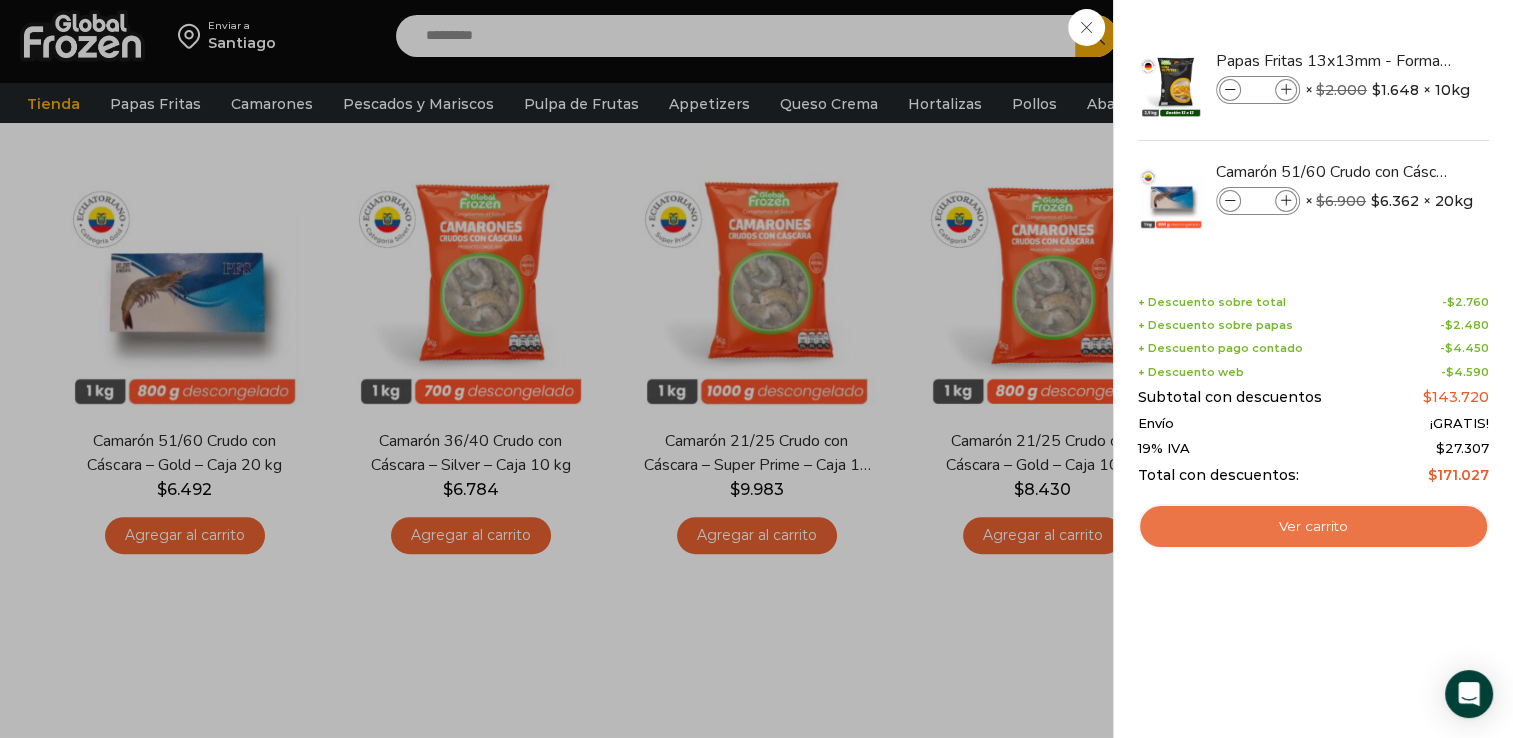 click on "Ver carrito" at bounding box center (1313, 527) 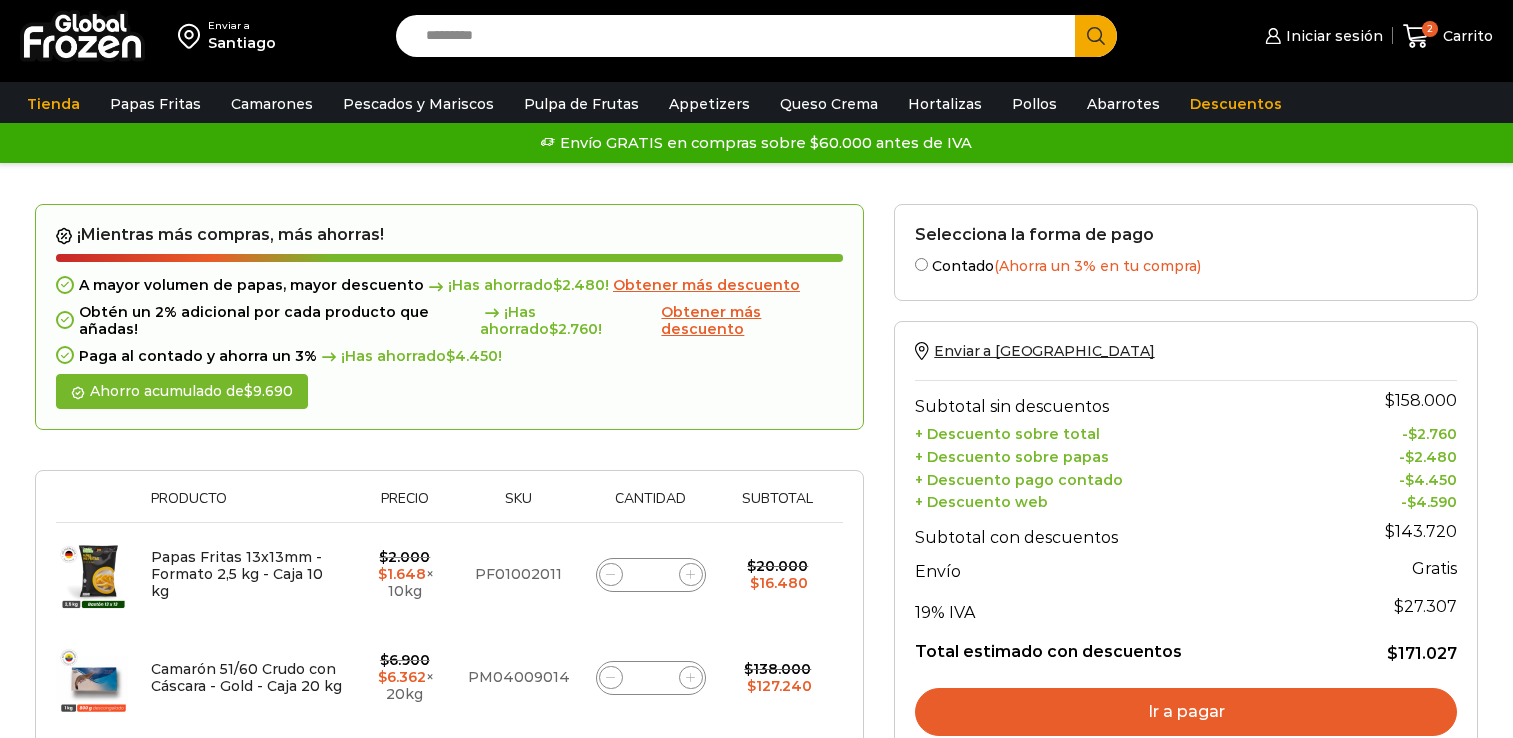 scroll, scrollTop: 0, scrollLeft: 0, axis: both 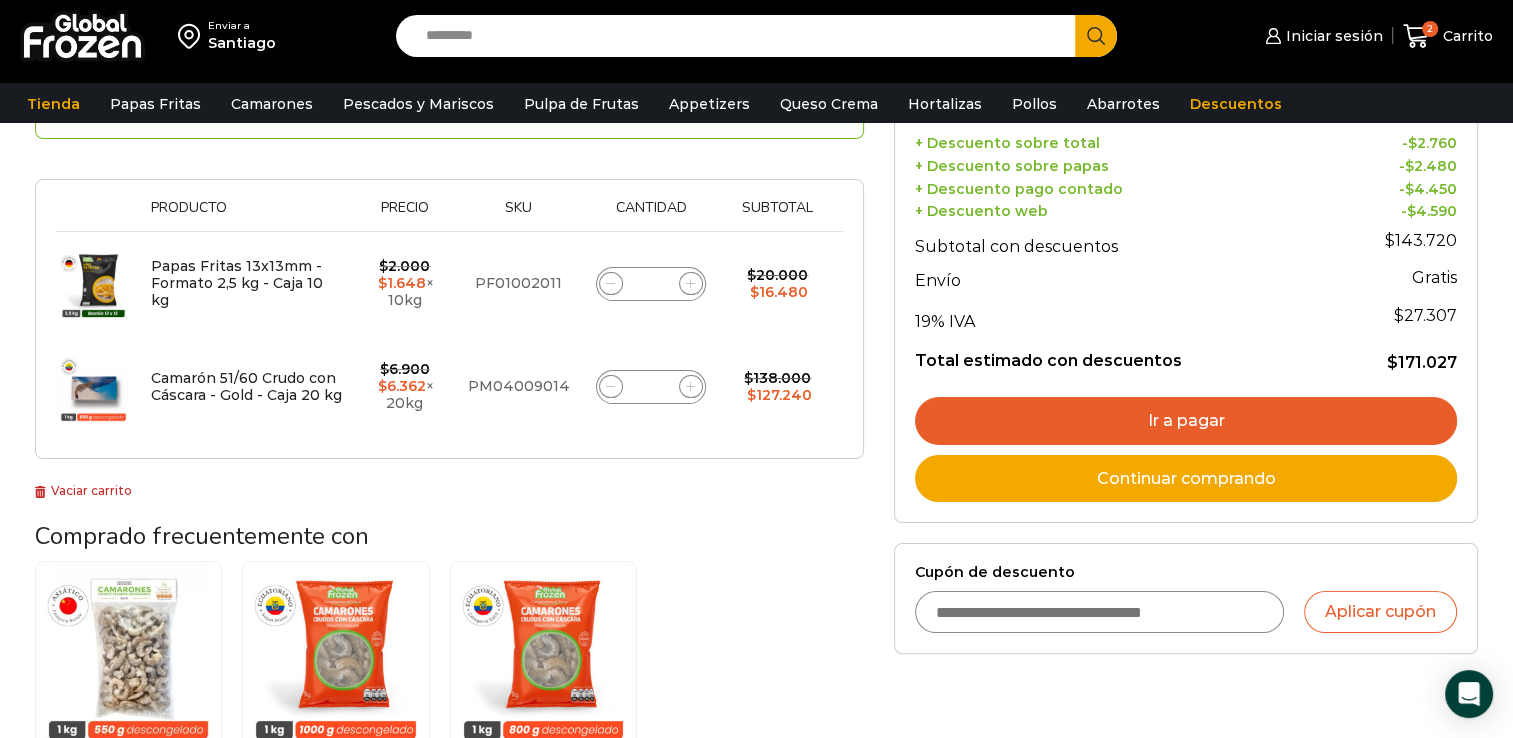 click on "Ir a pagar" at bounding box center (1186, 421) 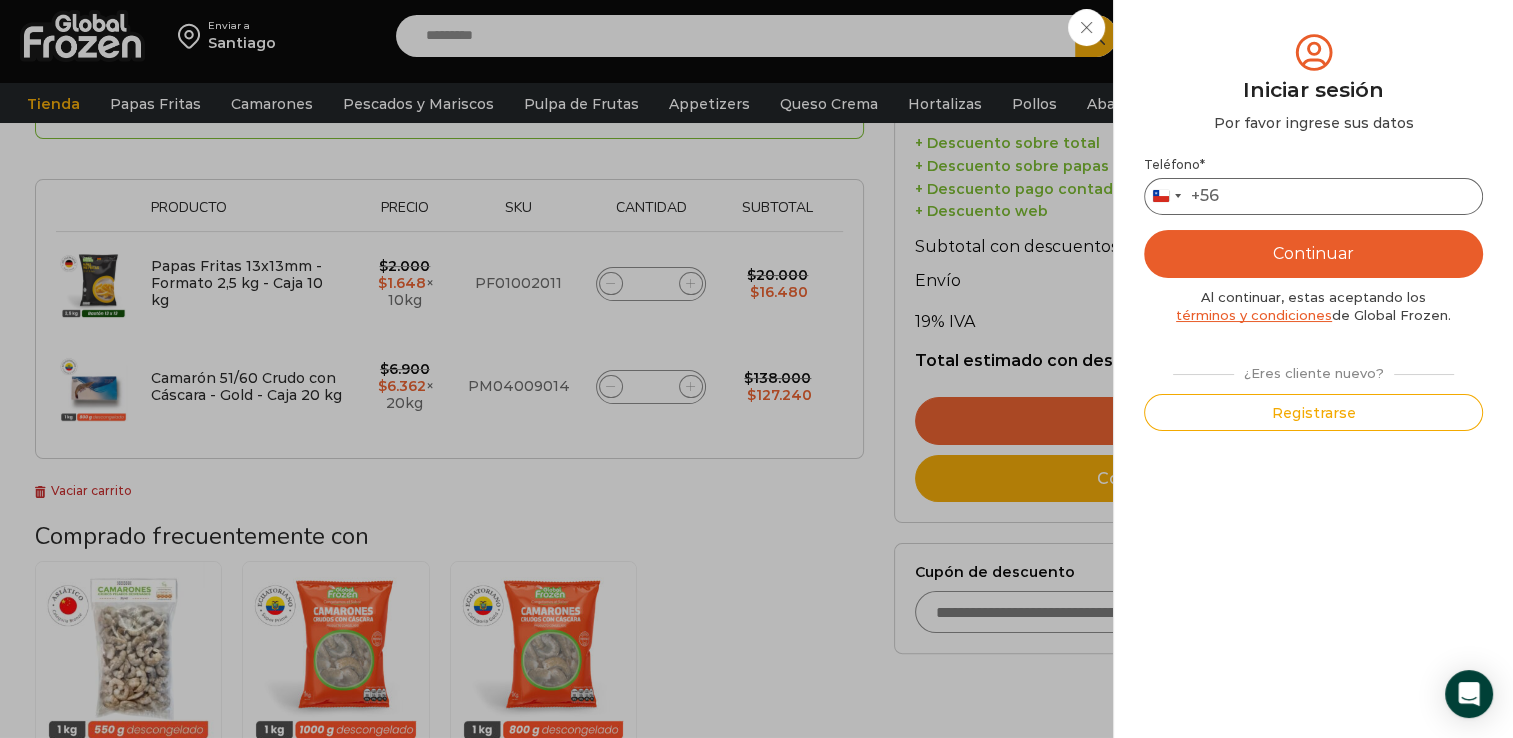 click on "Teléfono
*" at bounding box center (1313, 196) 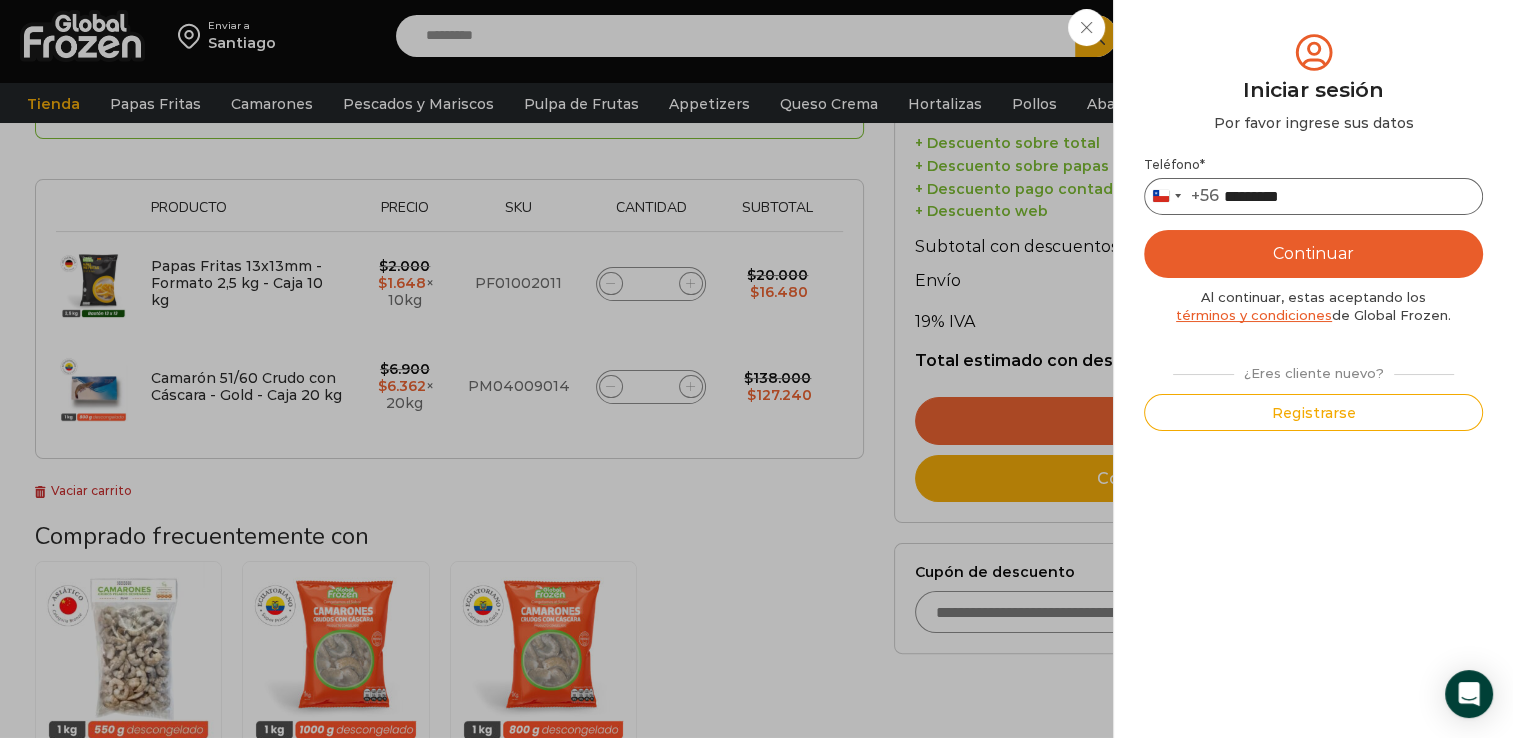 type on "*********" 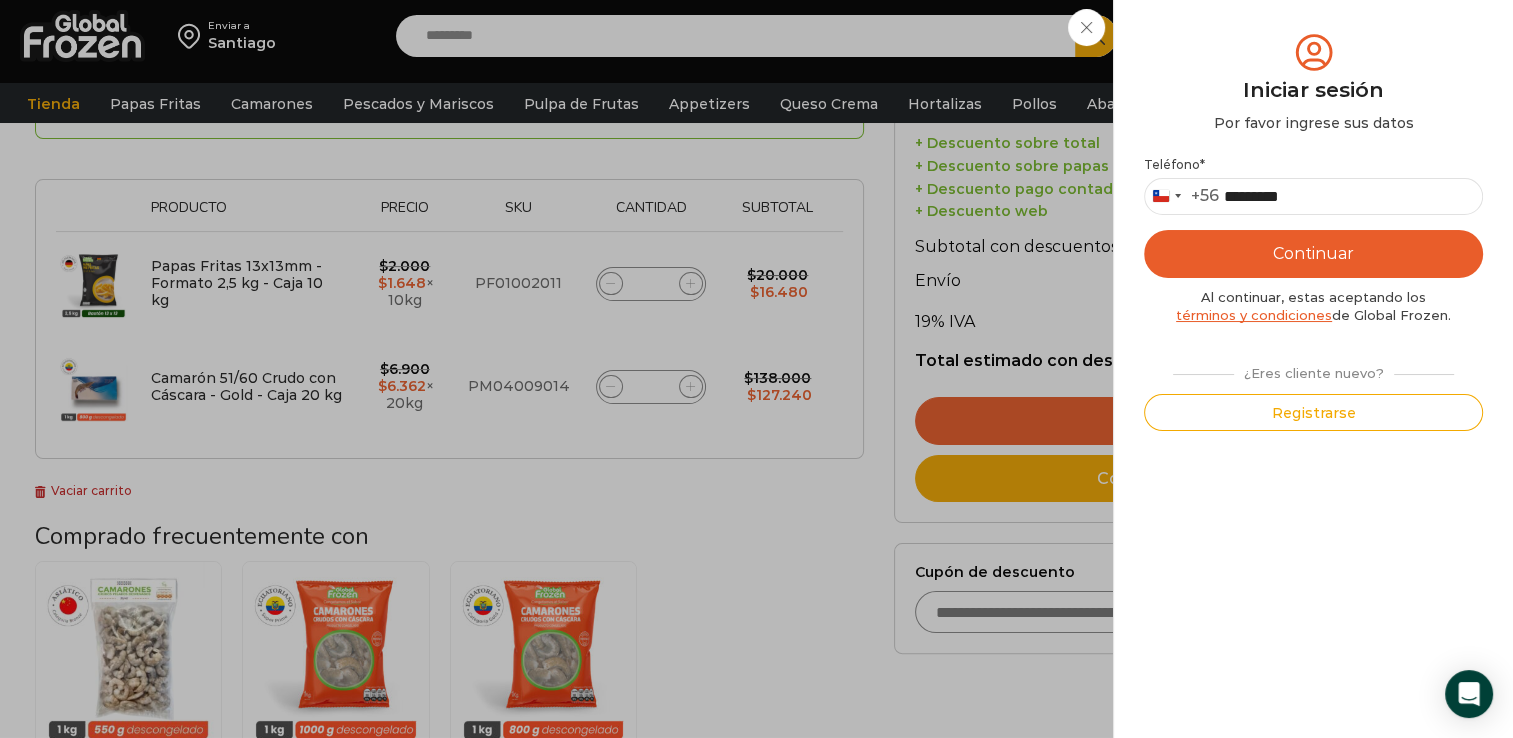 click on "Continuar" at bounding box center (1313, 254) 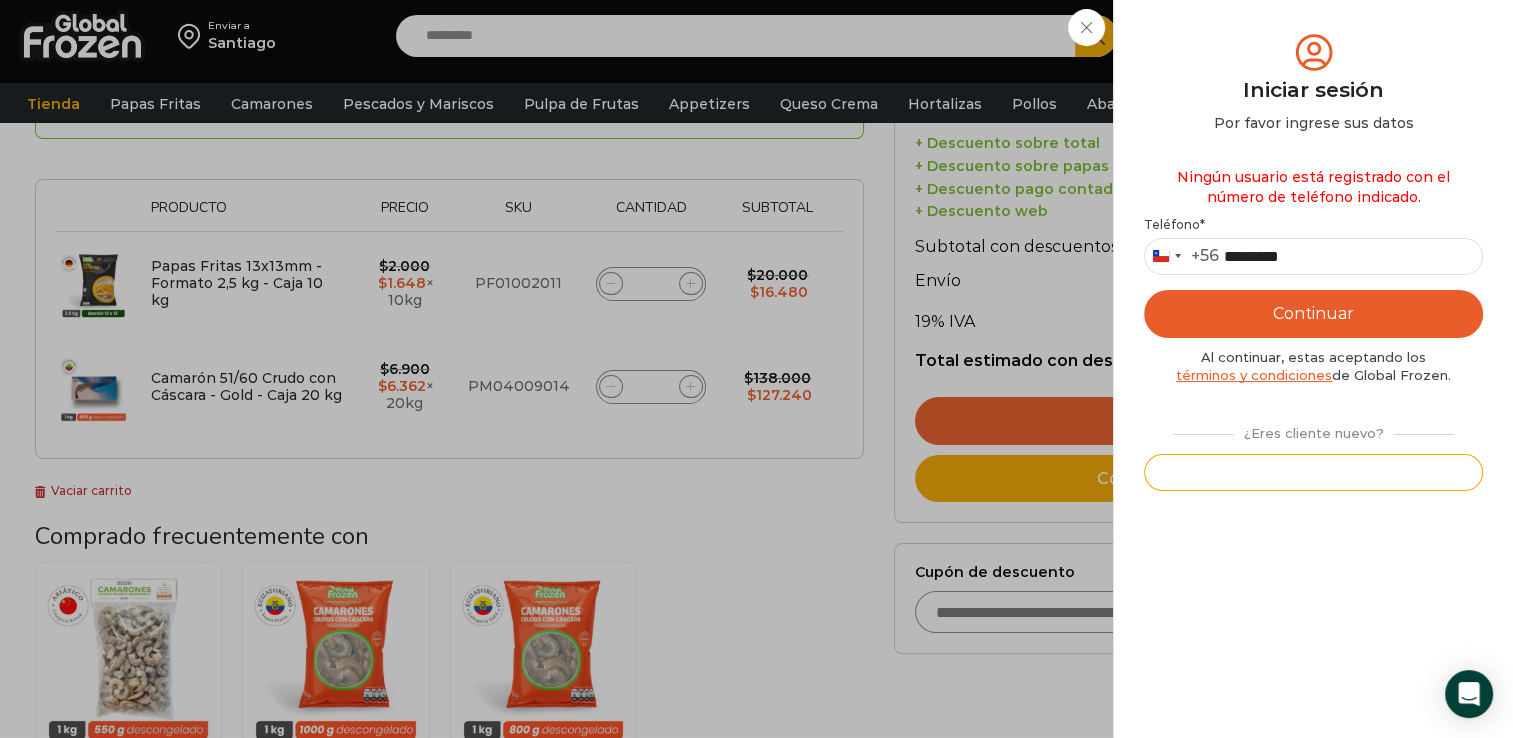 click on "Registrarse" at bounding box center [1313, 472] 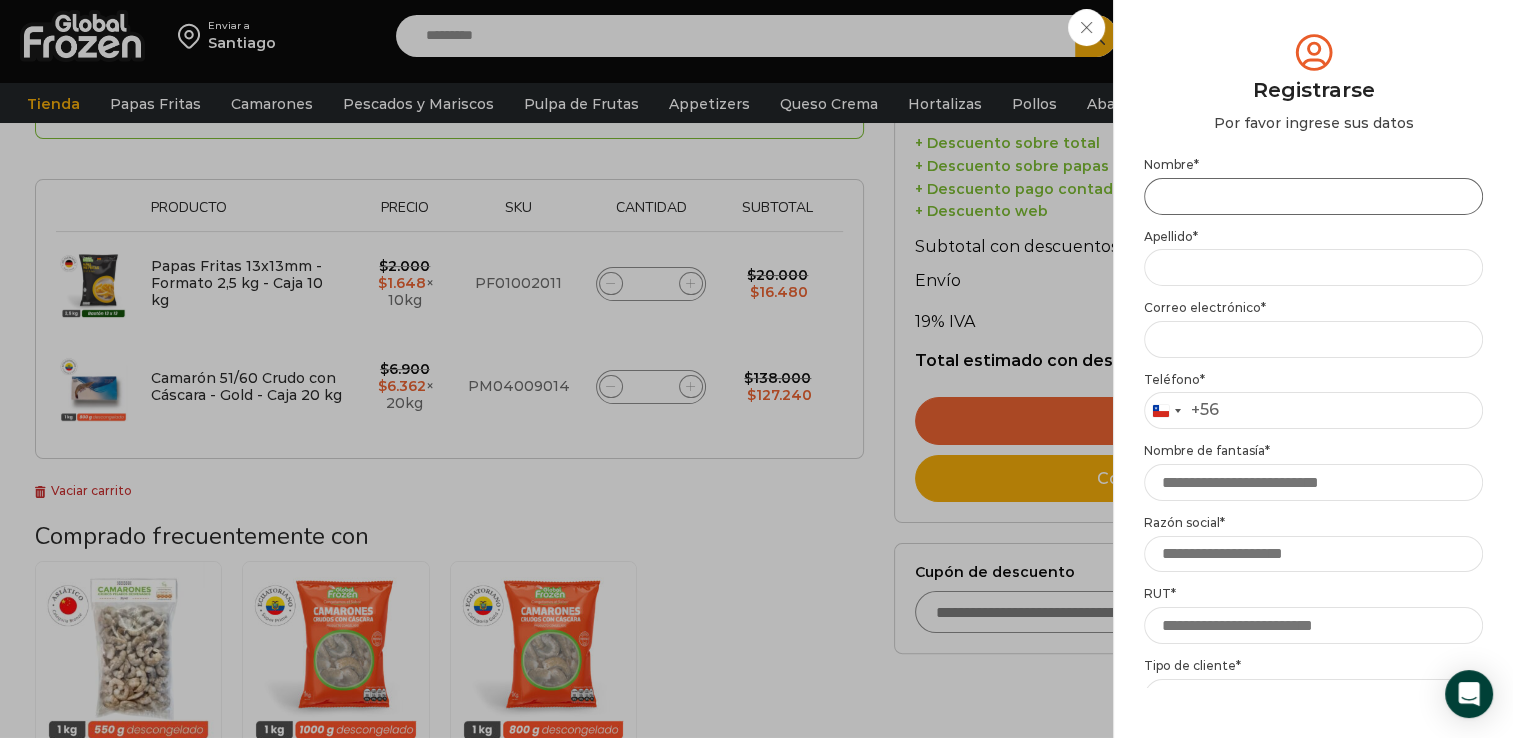 click on "Nombre  *" at bounding box center [1313, 196] 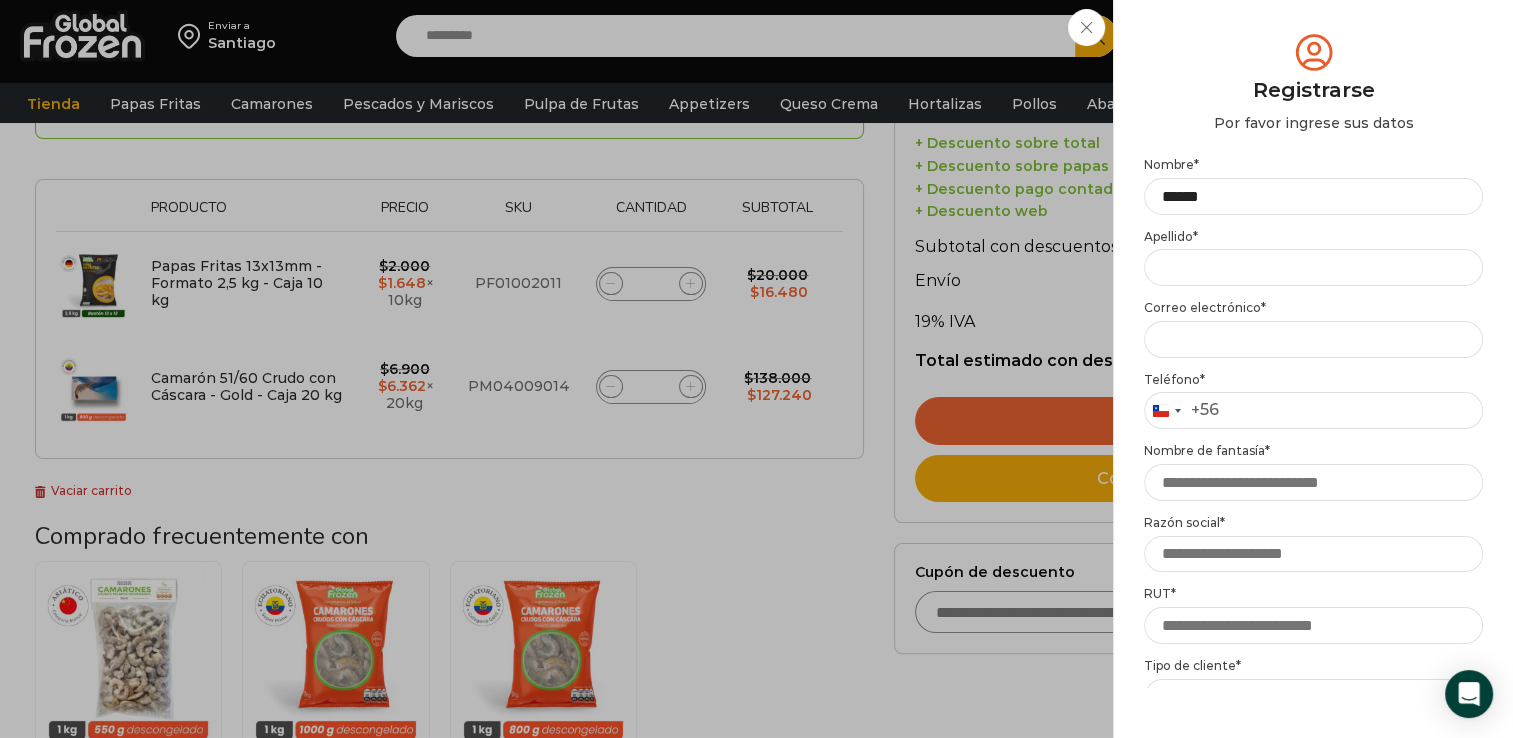 type on "****" 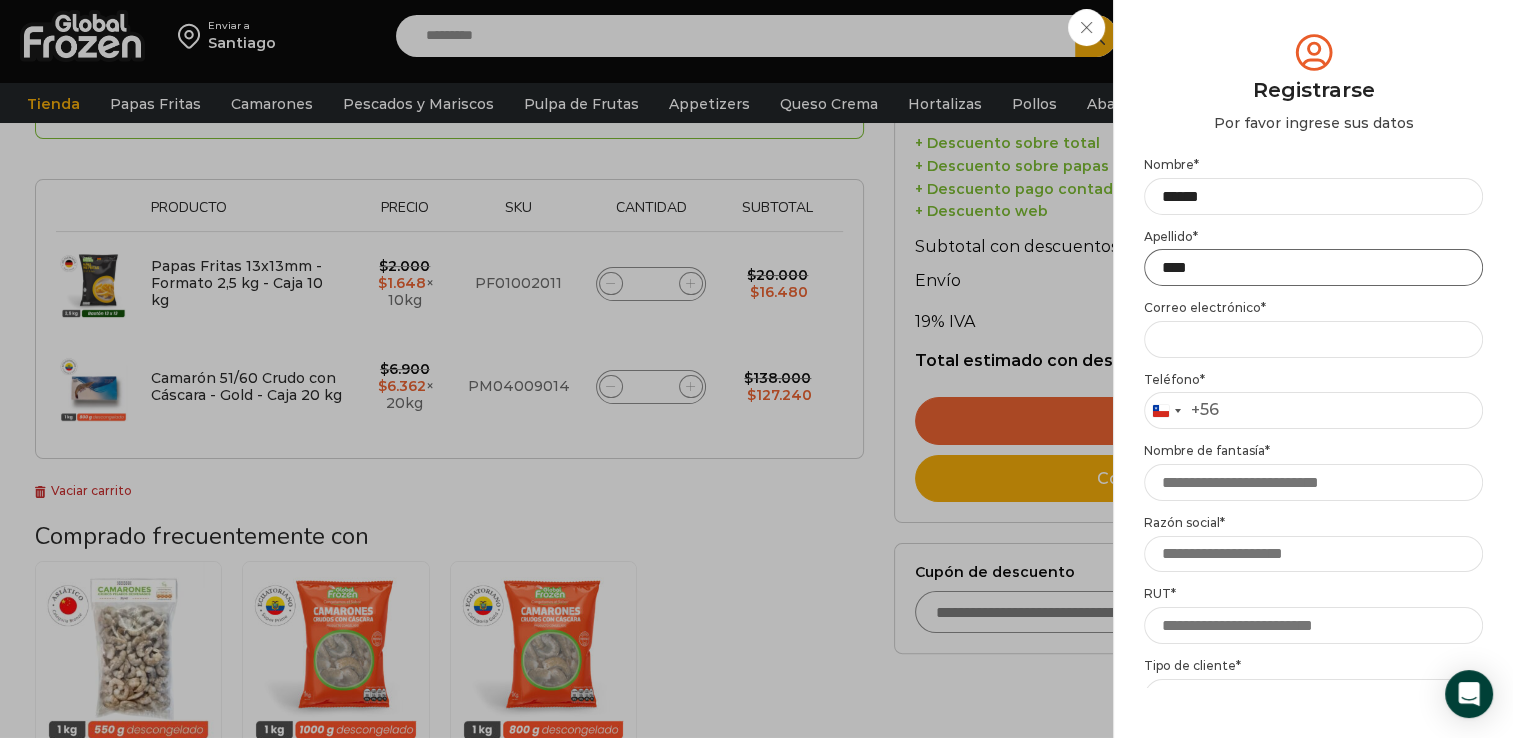 type on "**********" 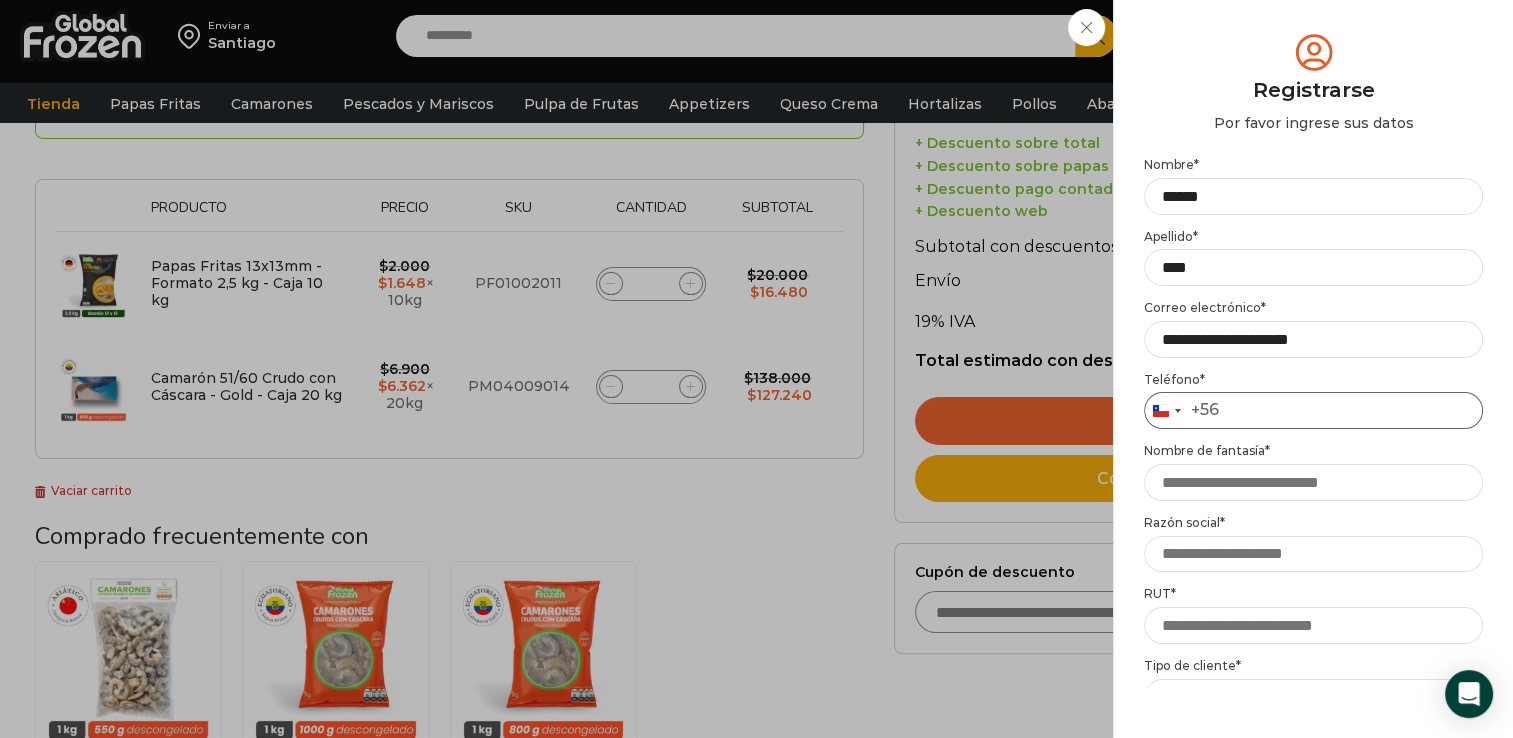 type on "*********" 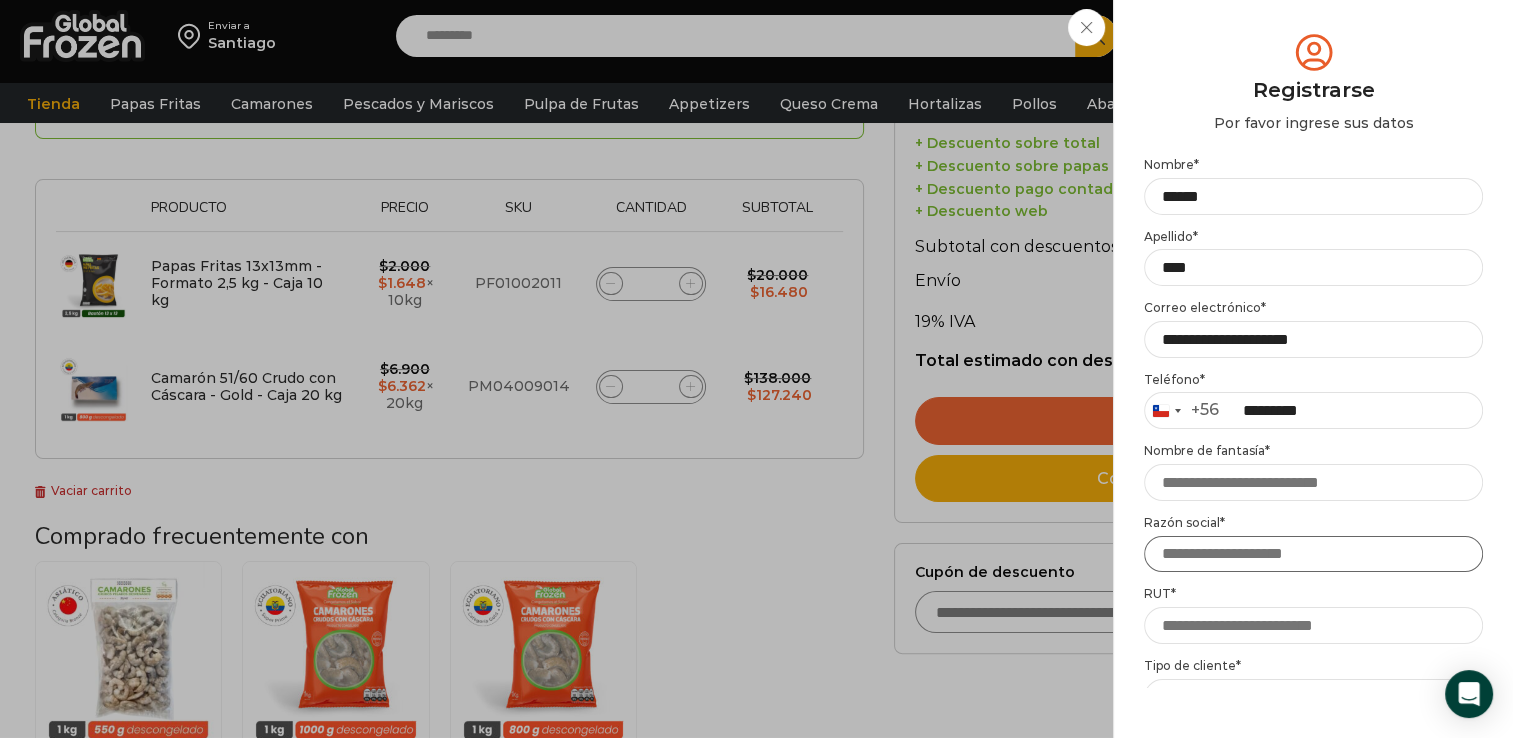 type on "**********" 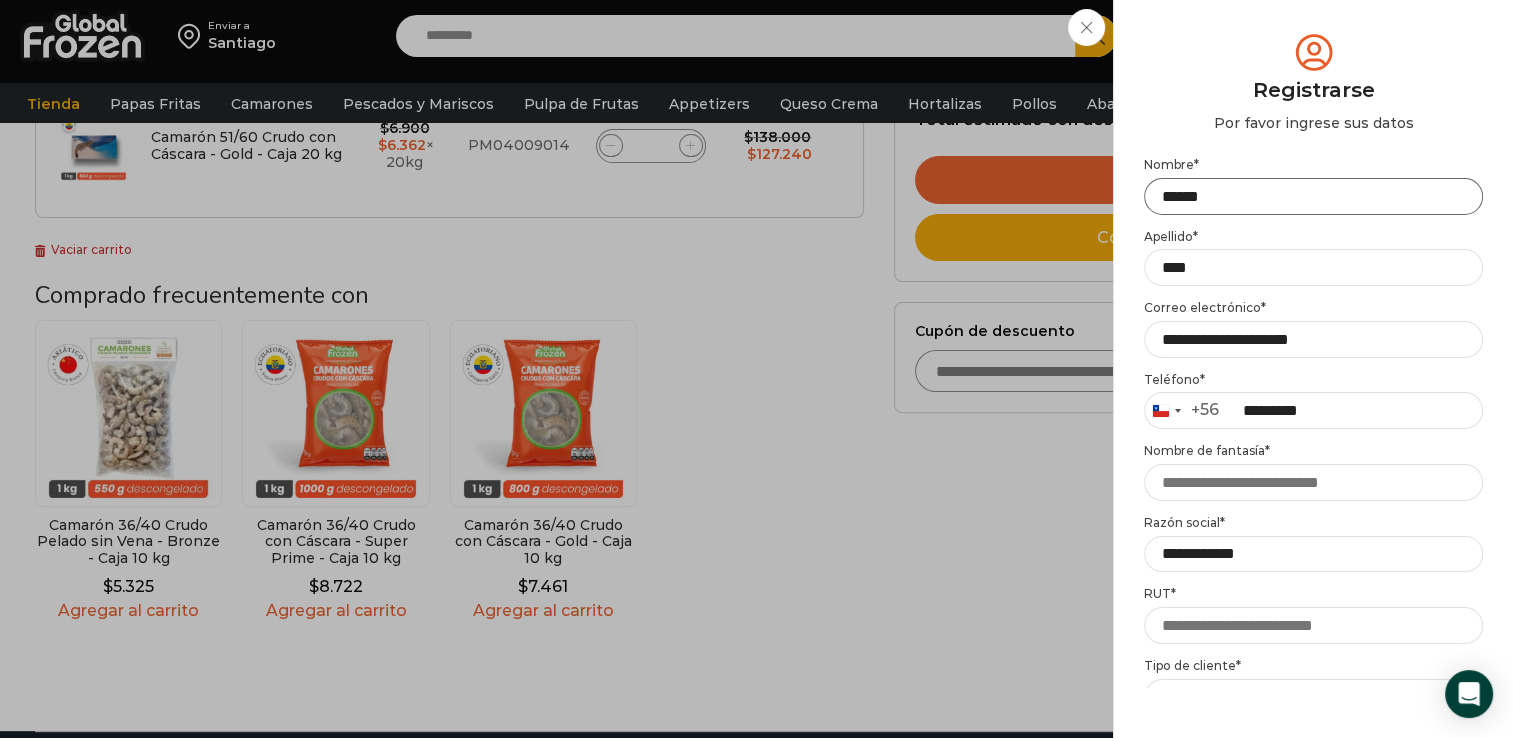 scroll, scrollTop: 544, scrollLeft: 0, axis: vertical 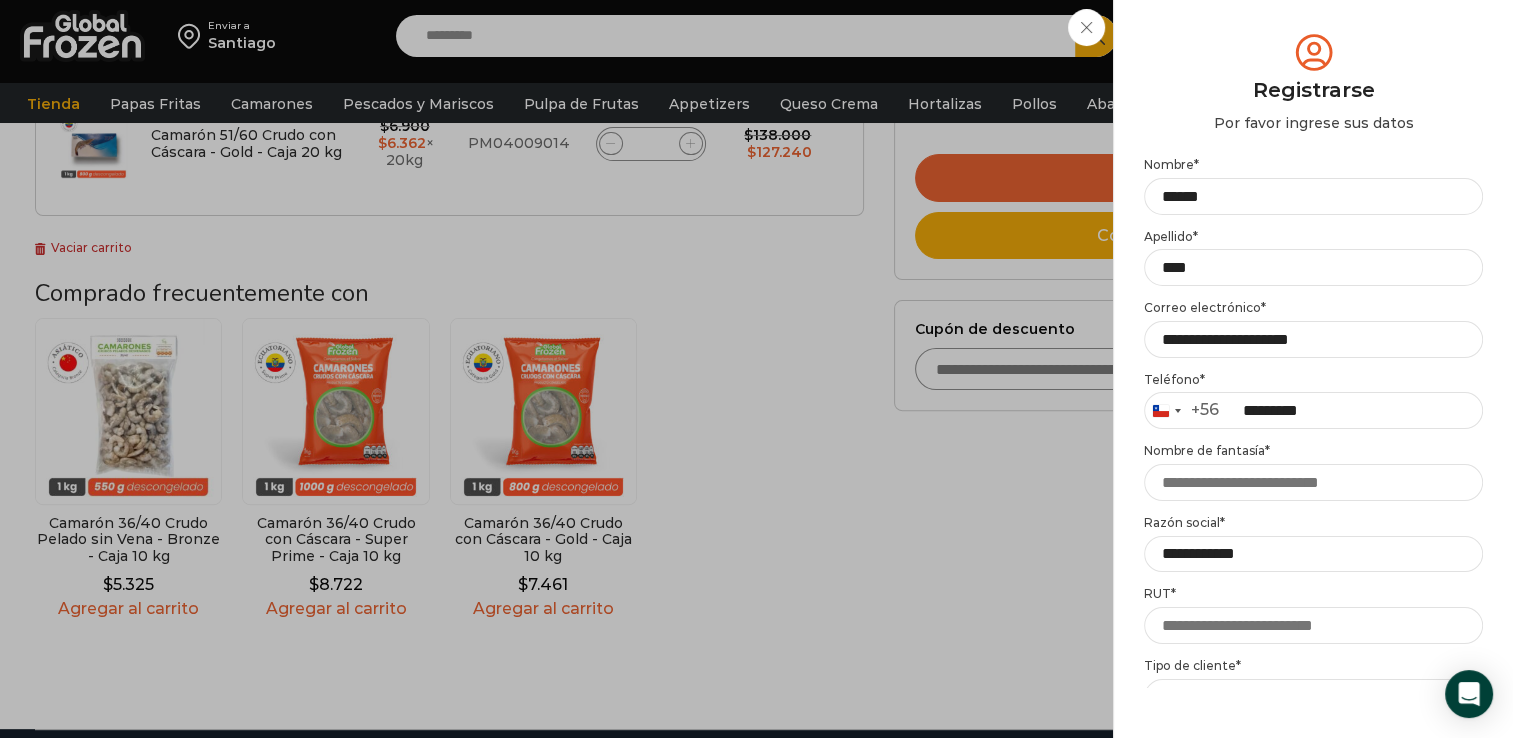 click on "Tipo de cliente  * Required" at bounding box center (1313, 666) 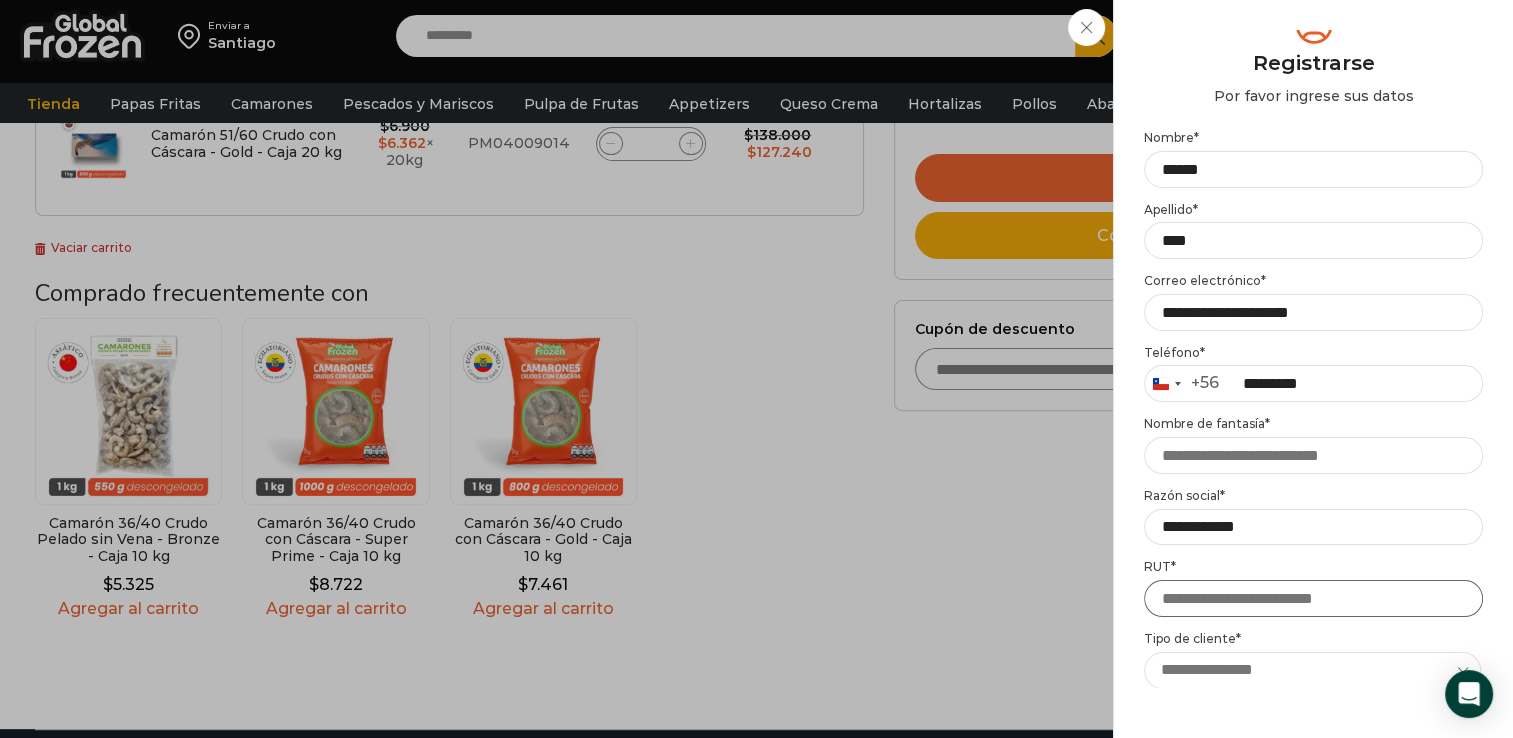 click on "RUT  *" at bounding box center [1313, 598] 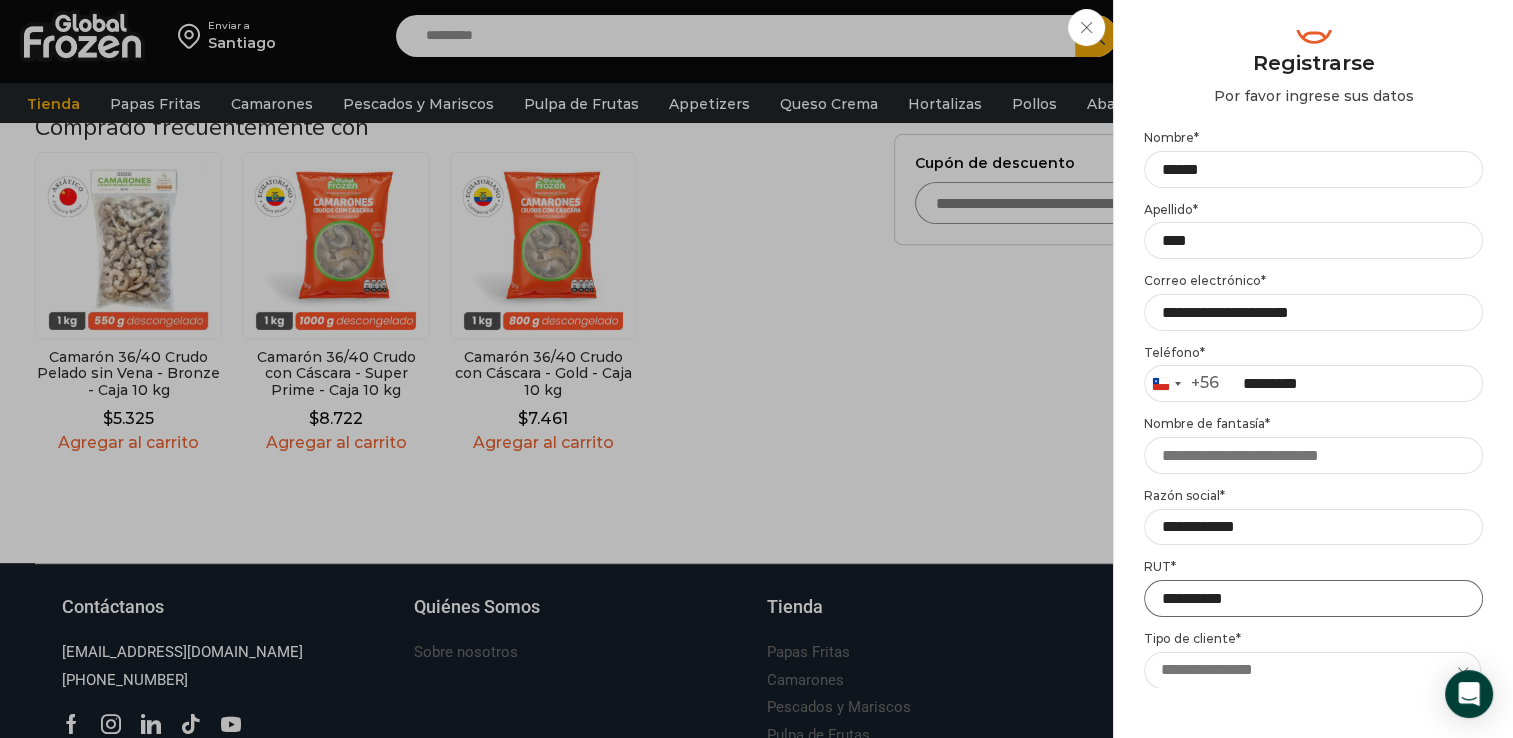 scroll, scrollTop: 721, scrollLeft: 0, axis: vertical 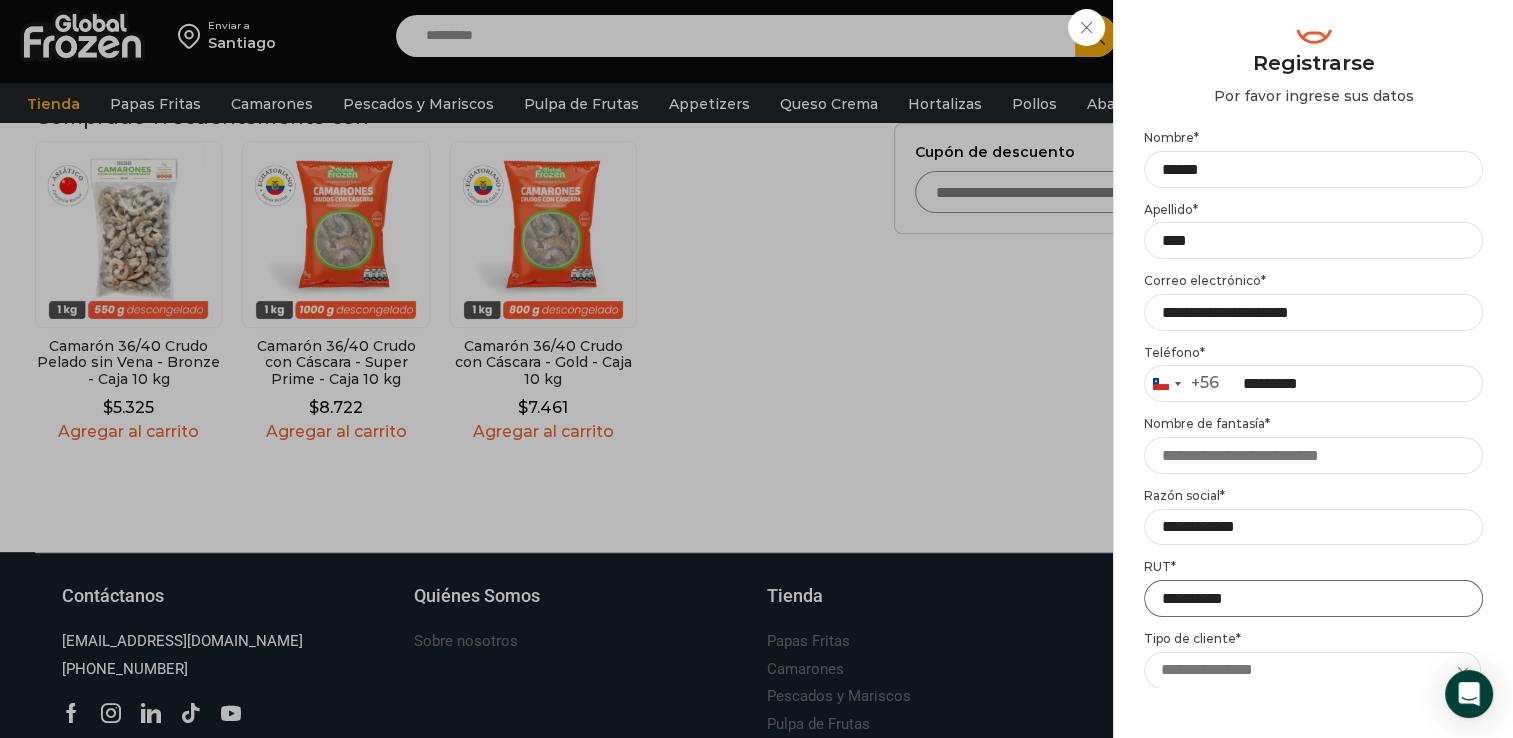 type on "**********" 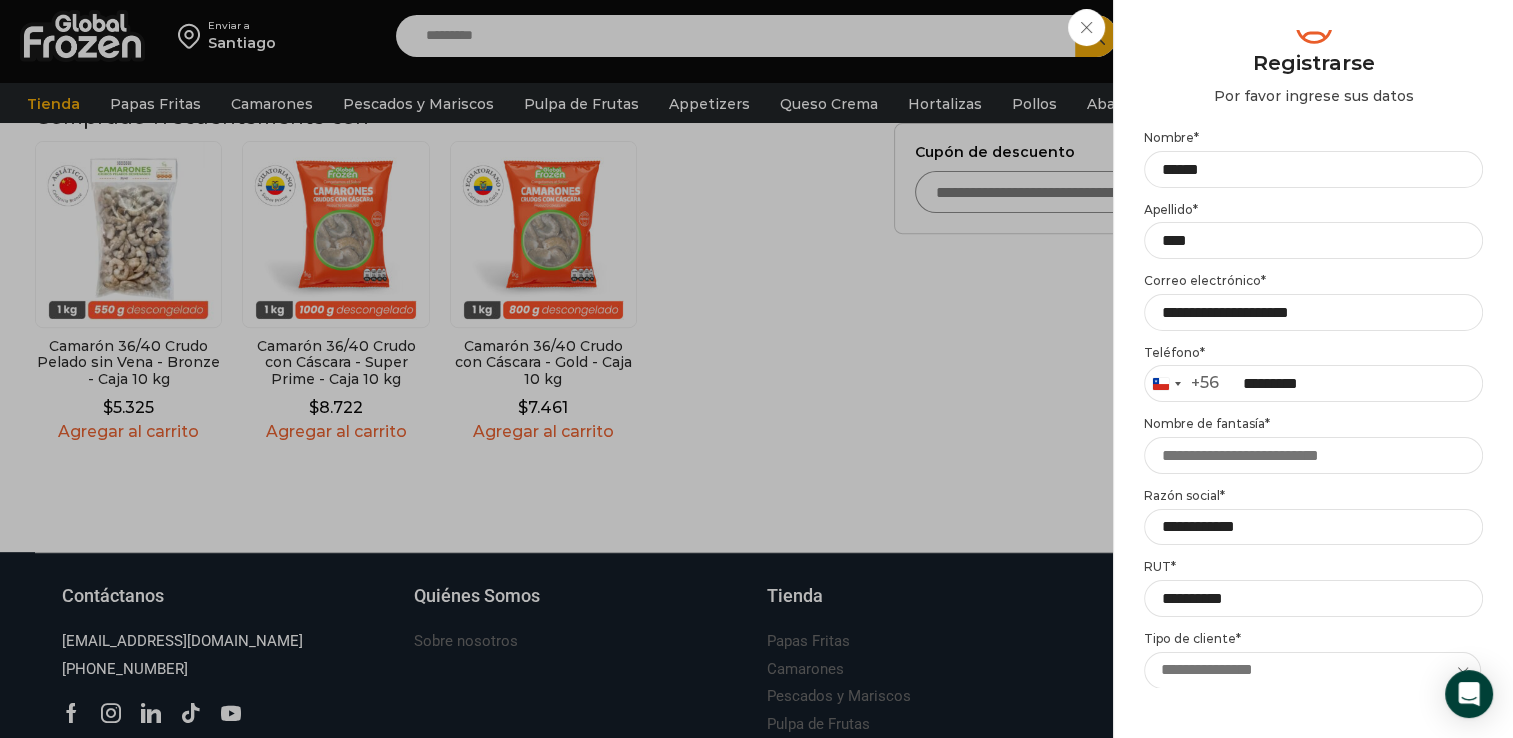 click on "**********" at bounding box center [1312, 670] 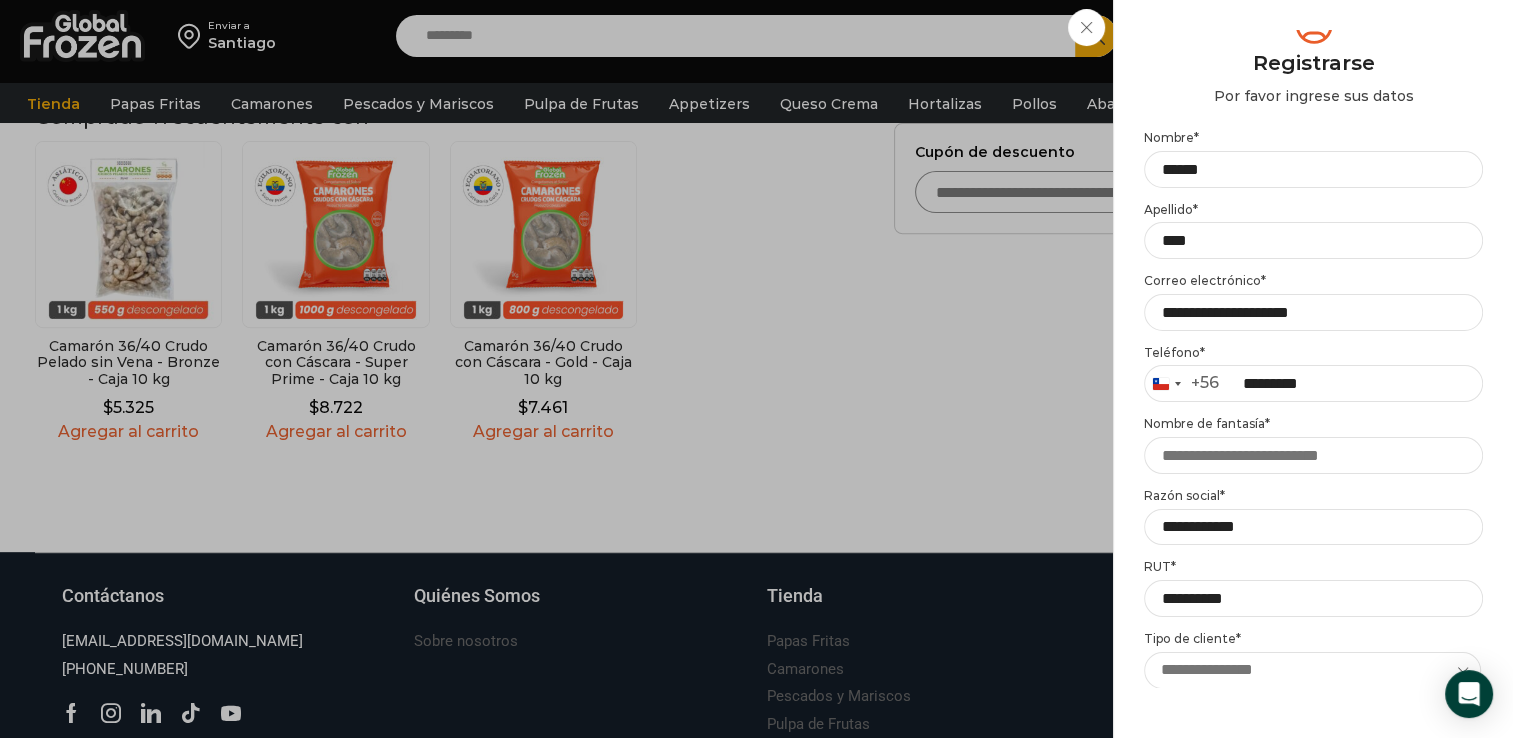 select on "****" 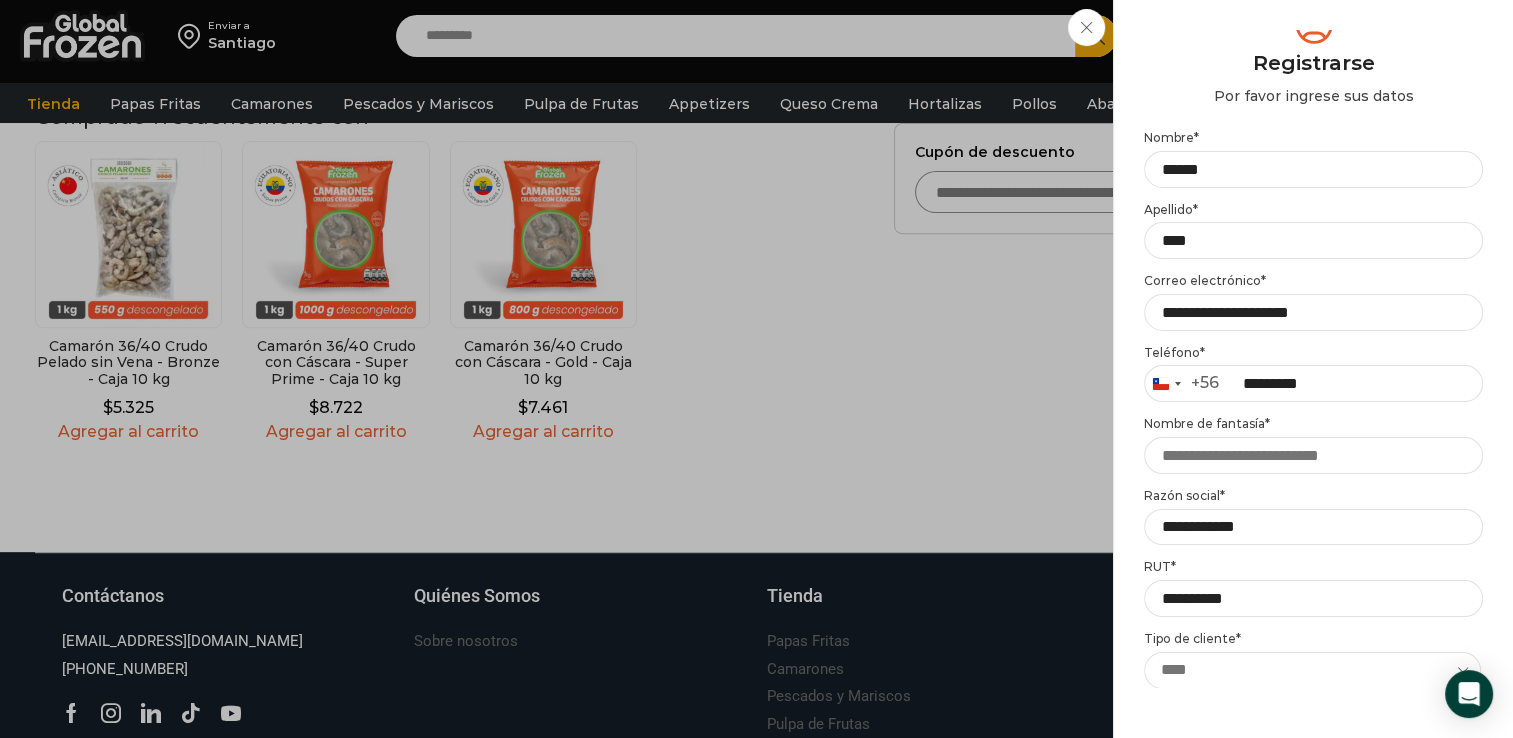 click on "**********" at bounding box center [1312, 670] 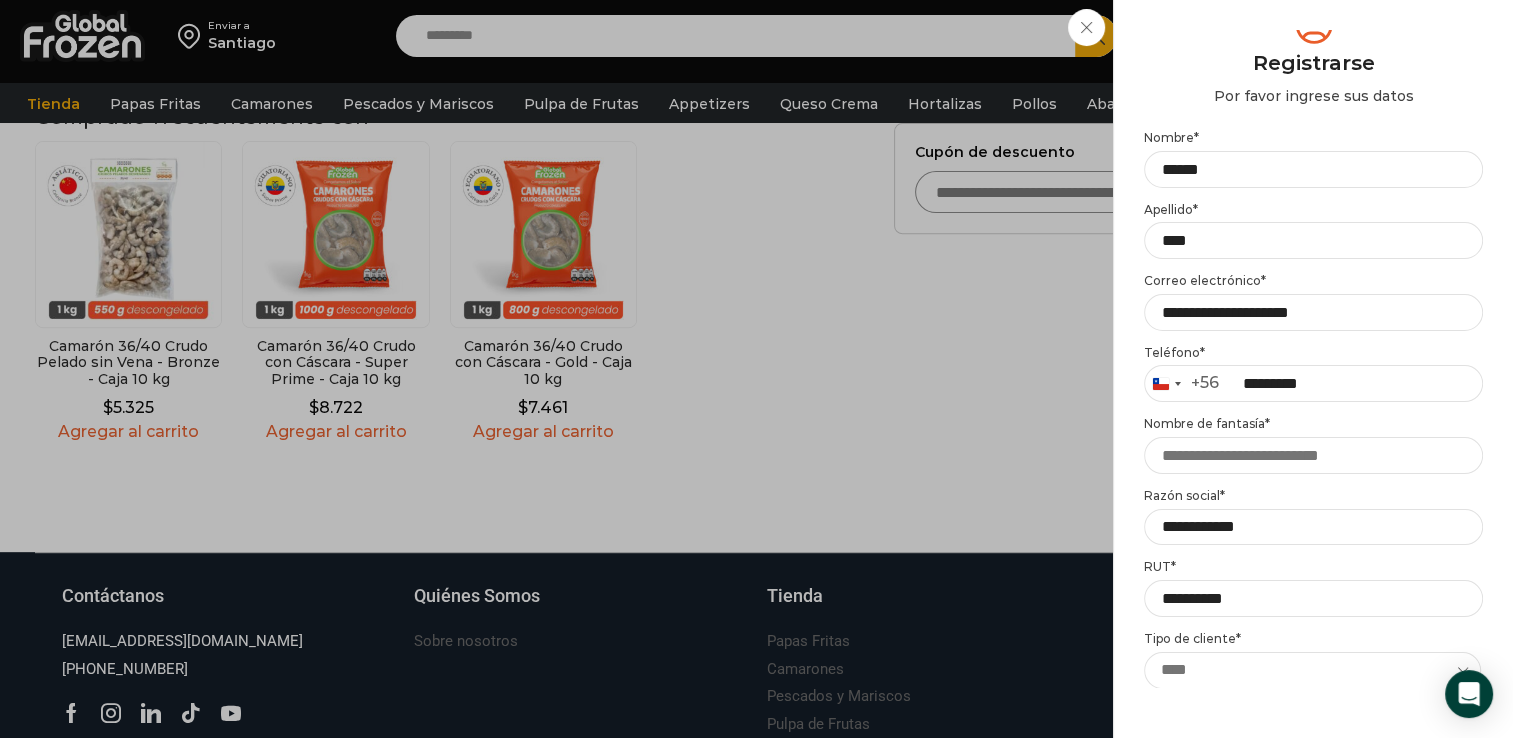 scroll, scrollTop: 938, scrollLeft: 0, axis: vertical 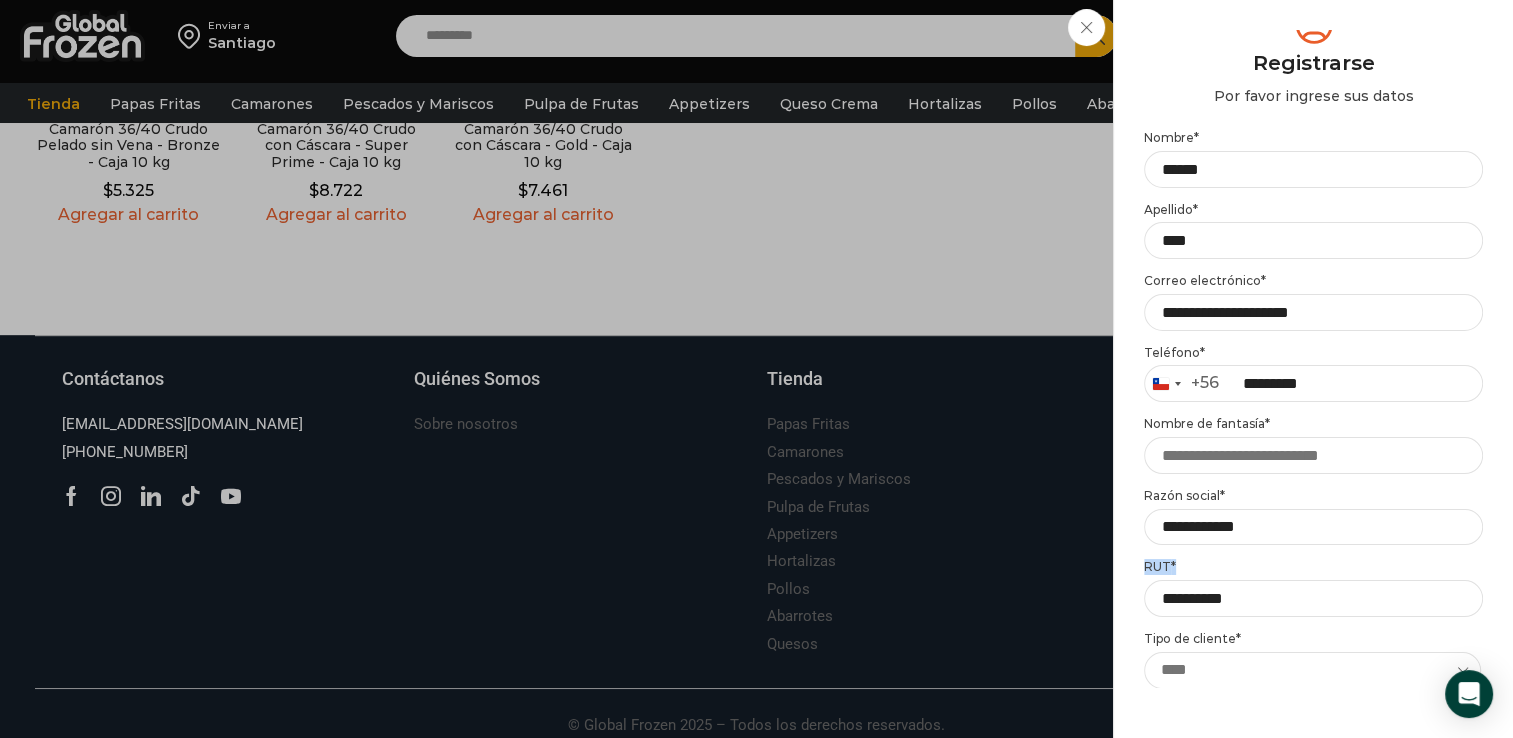 drag, startPoint x: 1482, startPoint y: 508, endPoint x: 1498, endPoint y: 608, distance: 101.27191 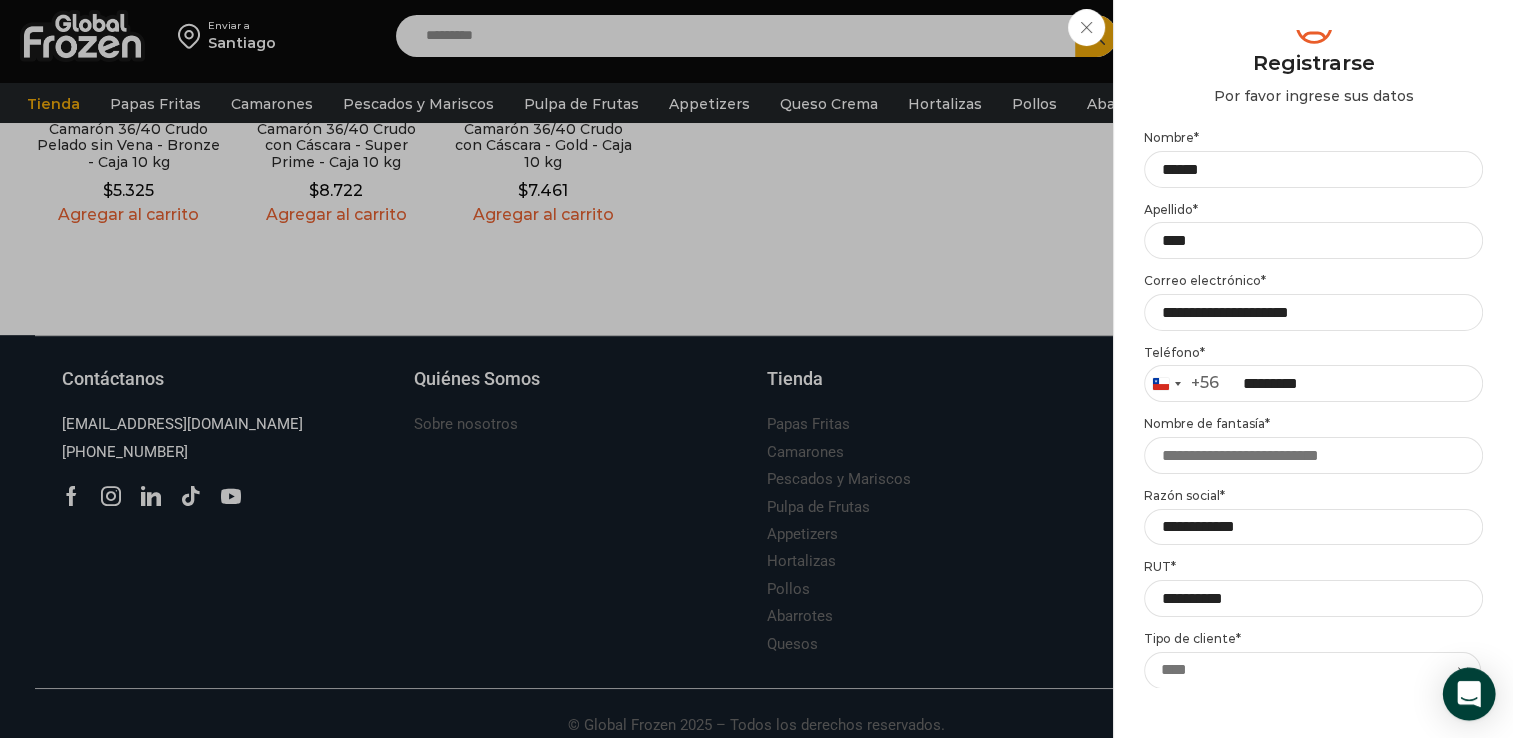 click 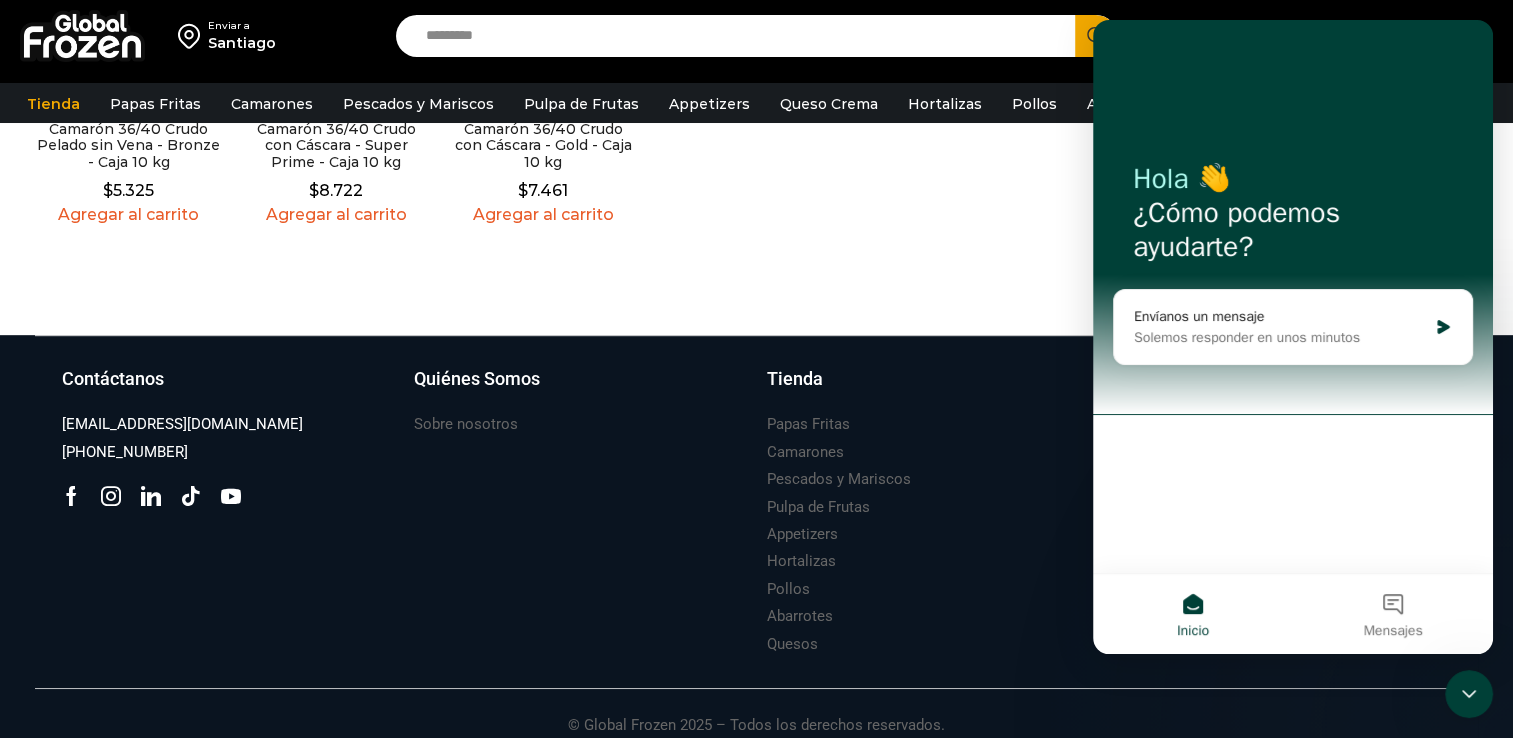 scroll, scrollTop: 0, scrollLeft: 0, axis: both 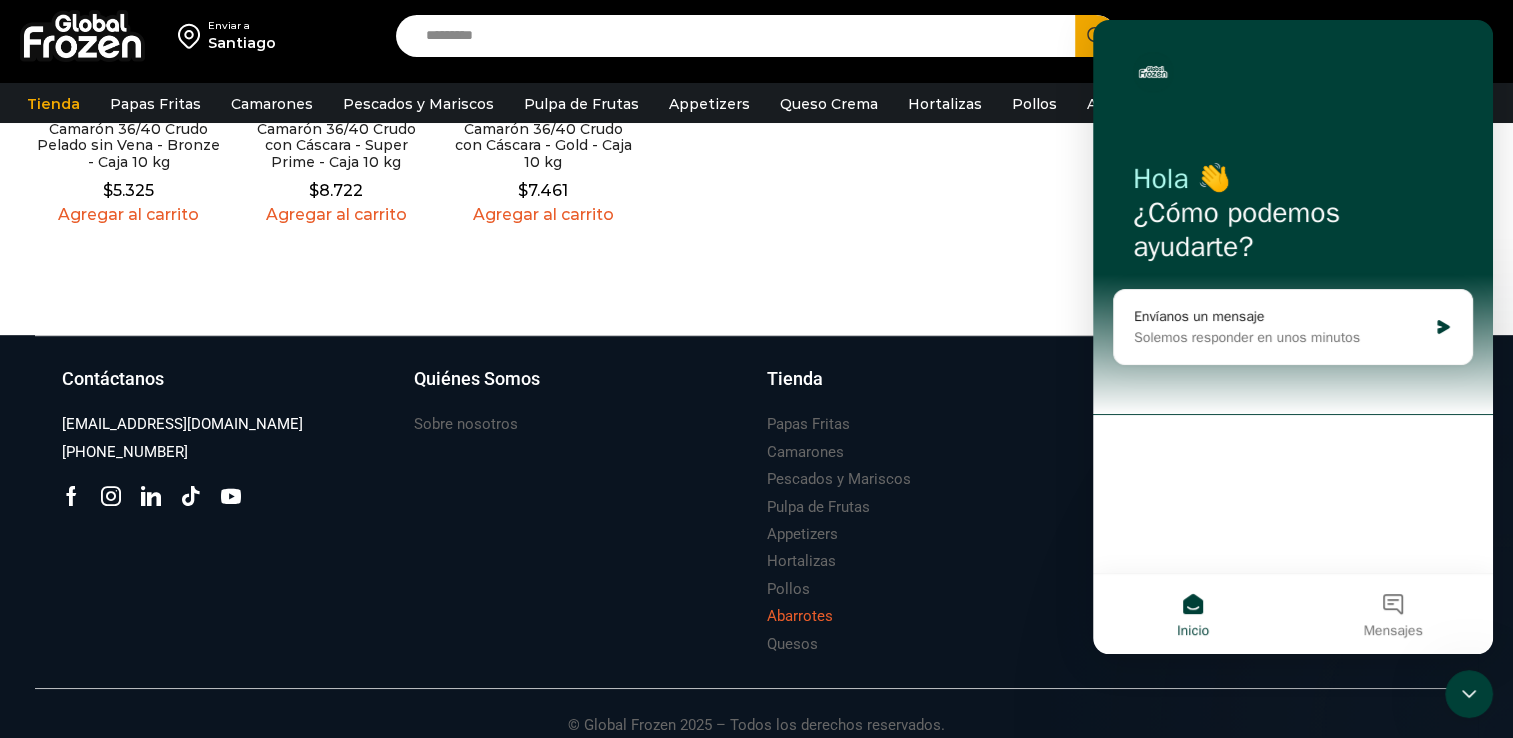click on "Abarrotes" at bounding box center (933, 616) 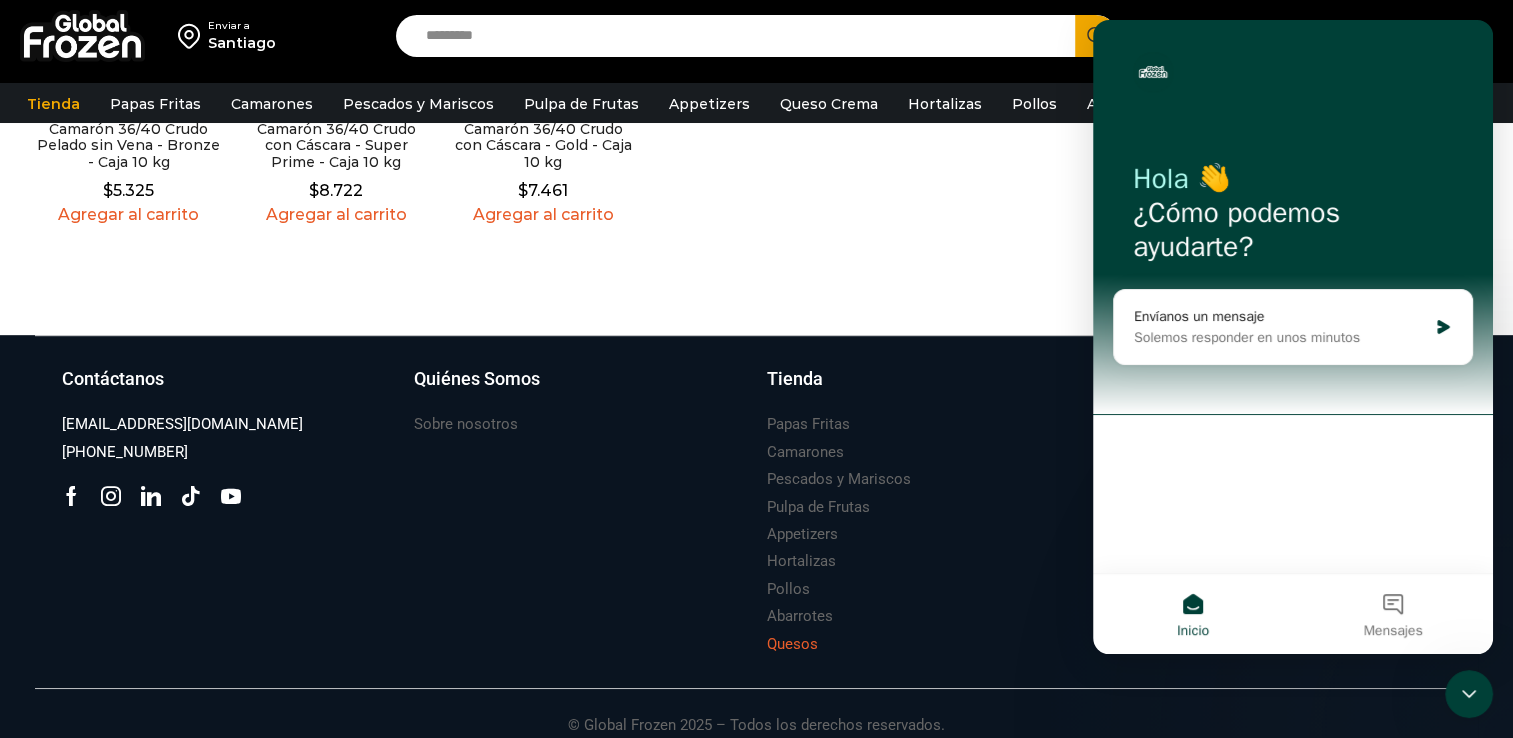 click on "Quesos" at bounding box center (933, 644) 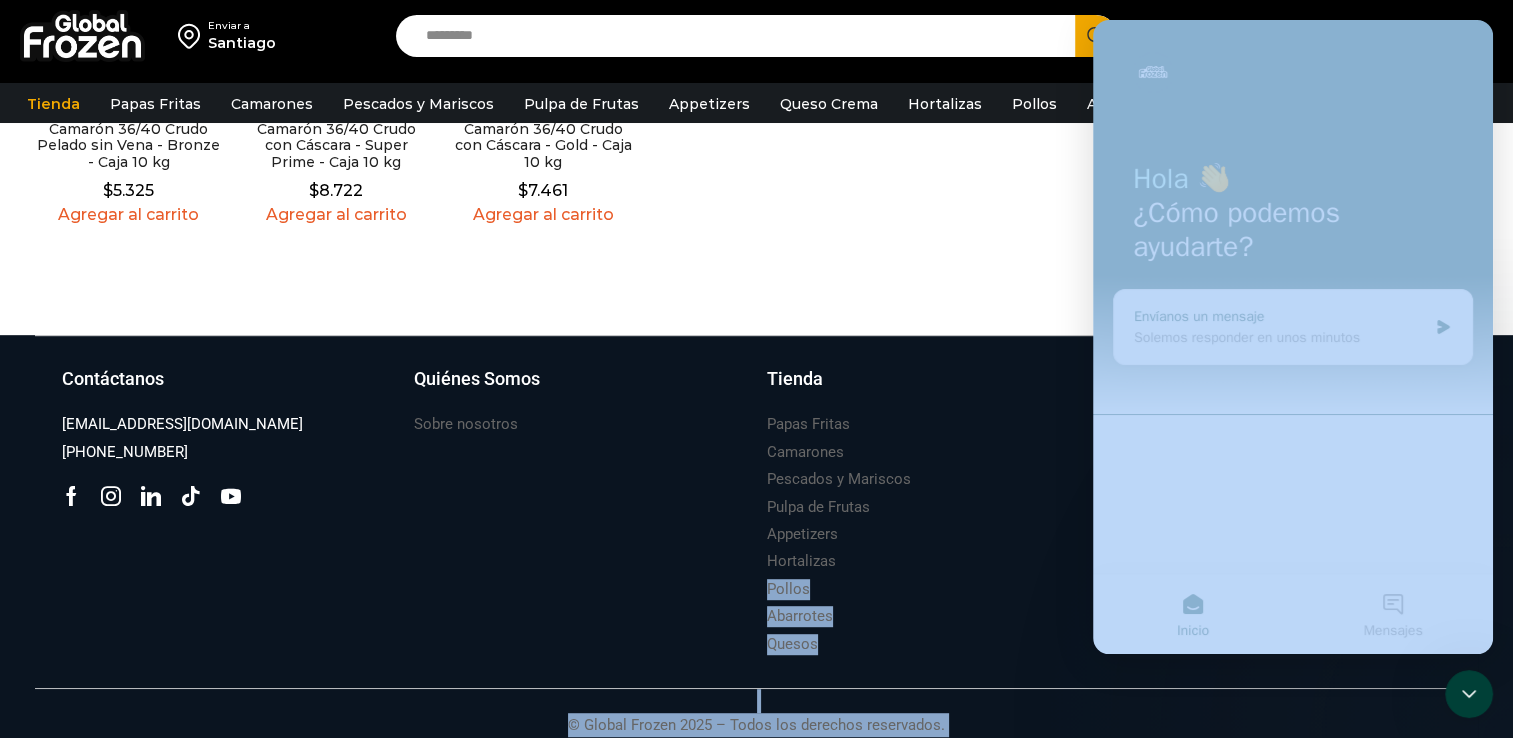 drag, startPoint x: 2111, startPoint y: 571, endPoint x: 1461, endPoint y: 330, distance: 693.2395 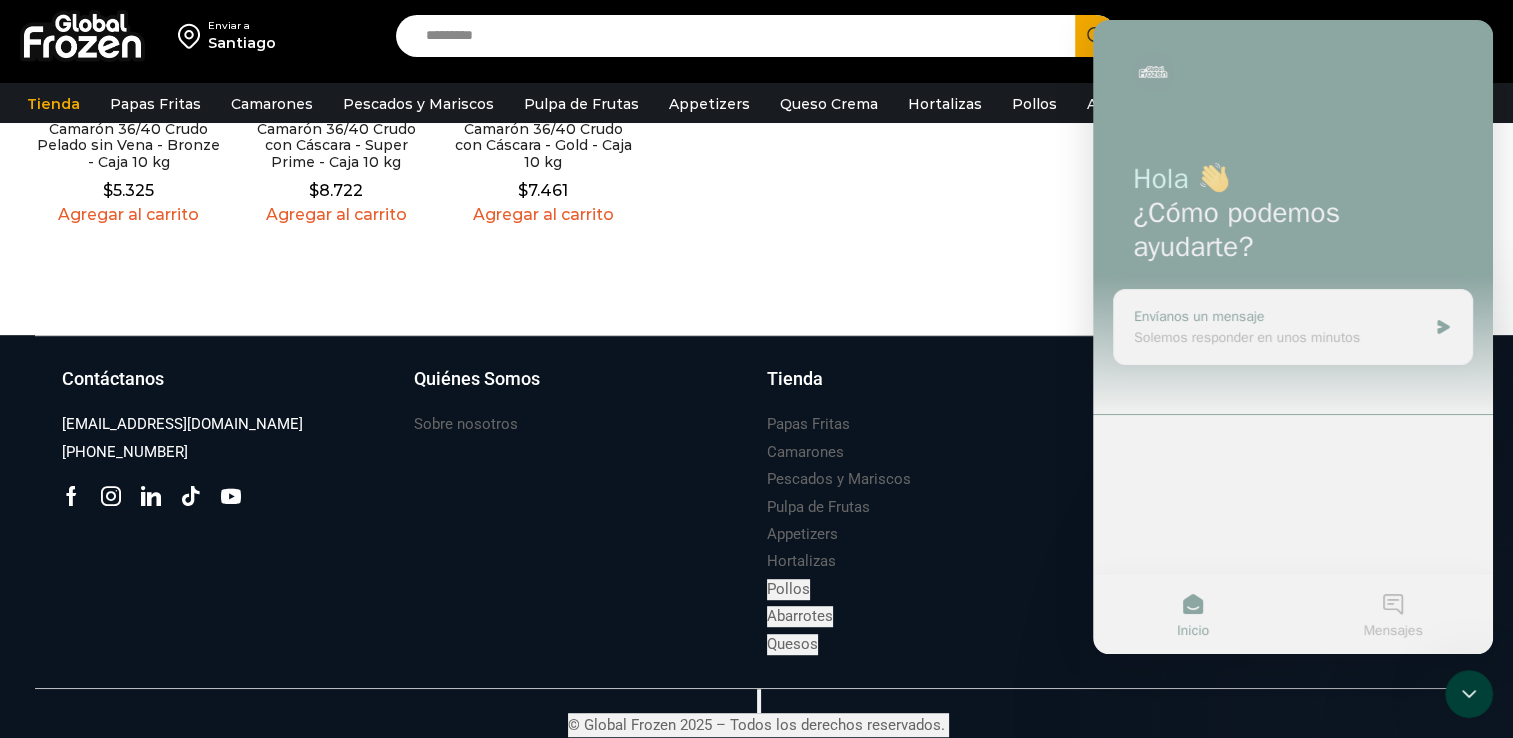click on "Envíanos un mensaje Solemos responder en unos minutos" at bounding box center (1293, 327) 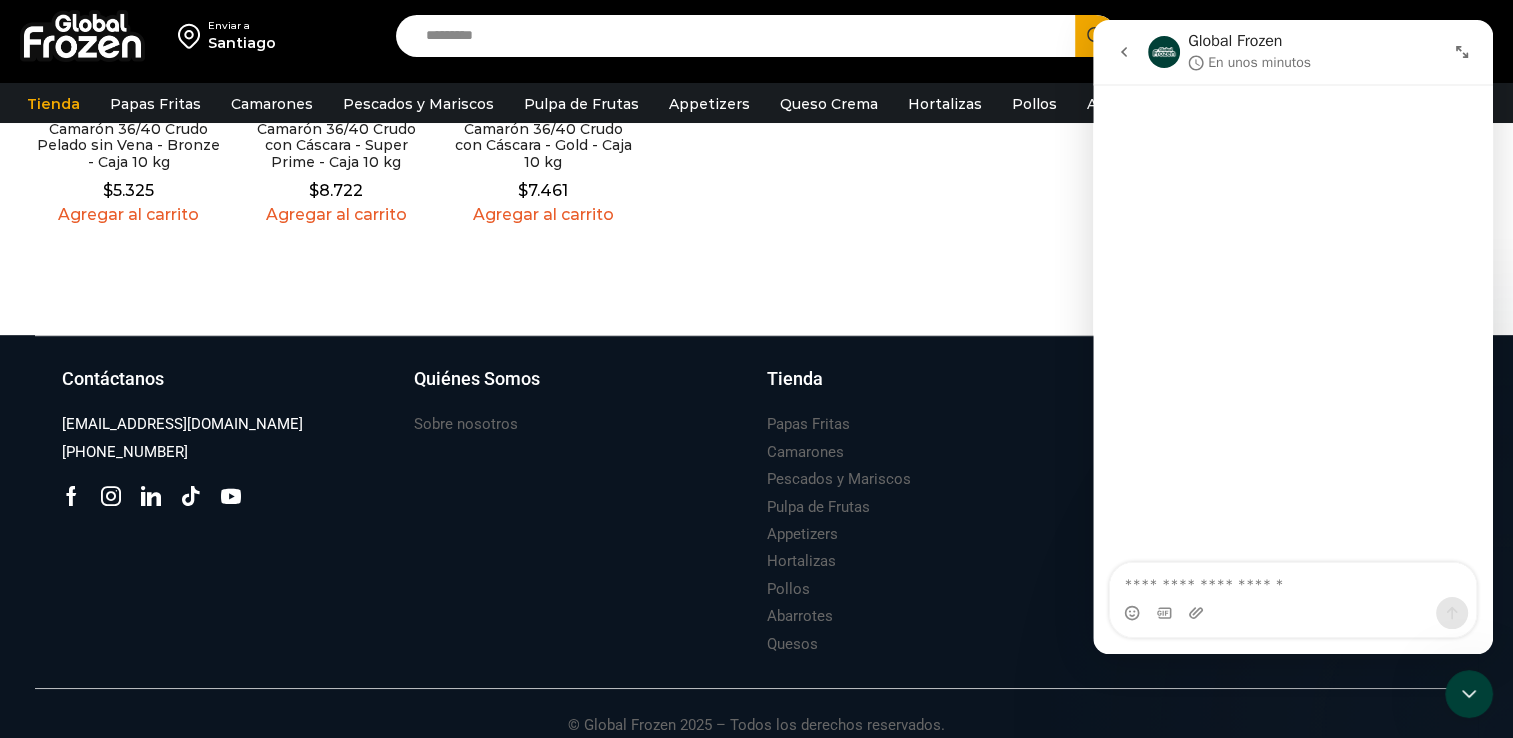 click 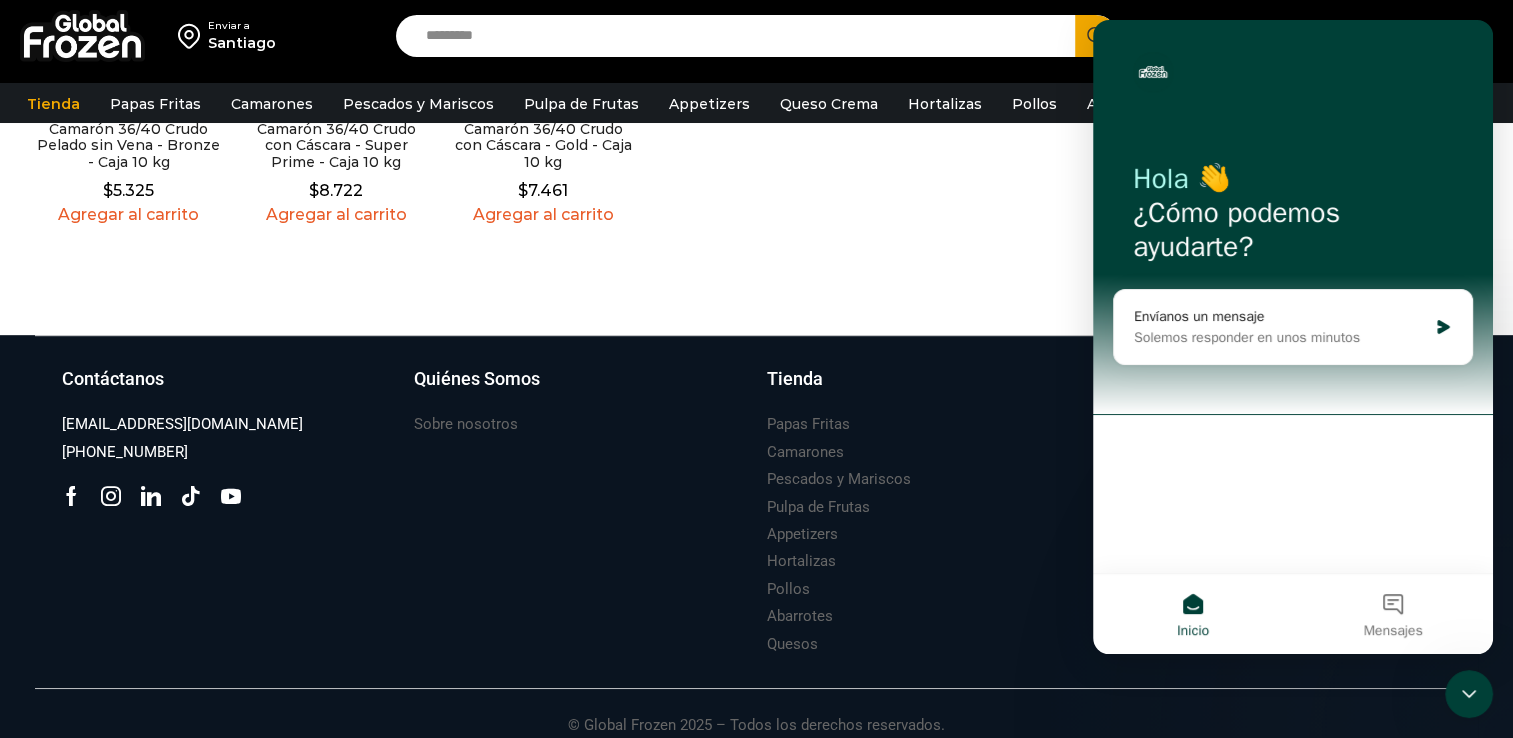 click on "Inicio" at bounding box center [1193, 614] 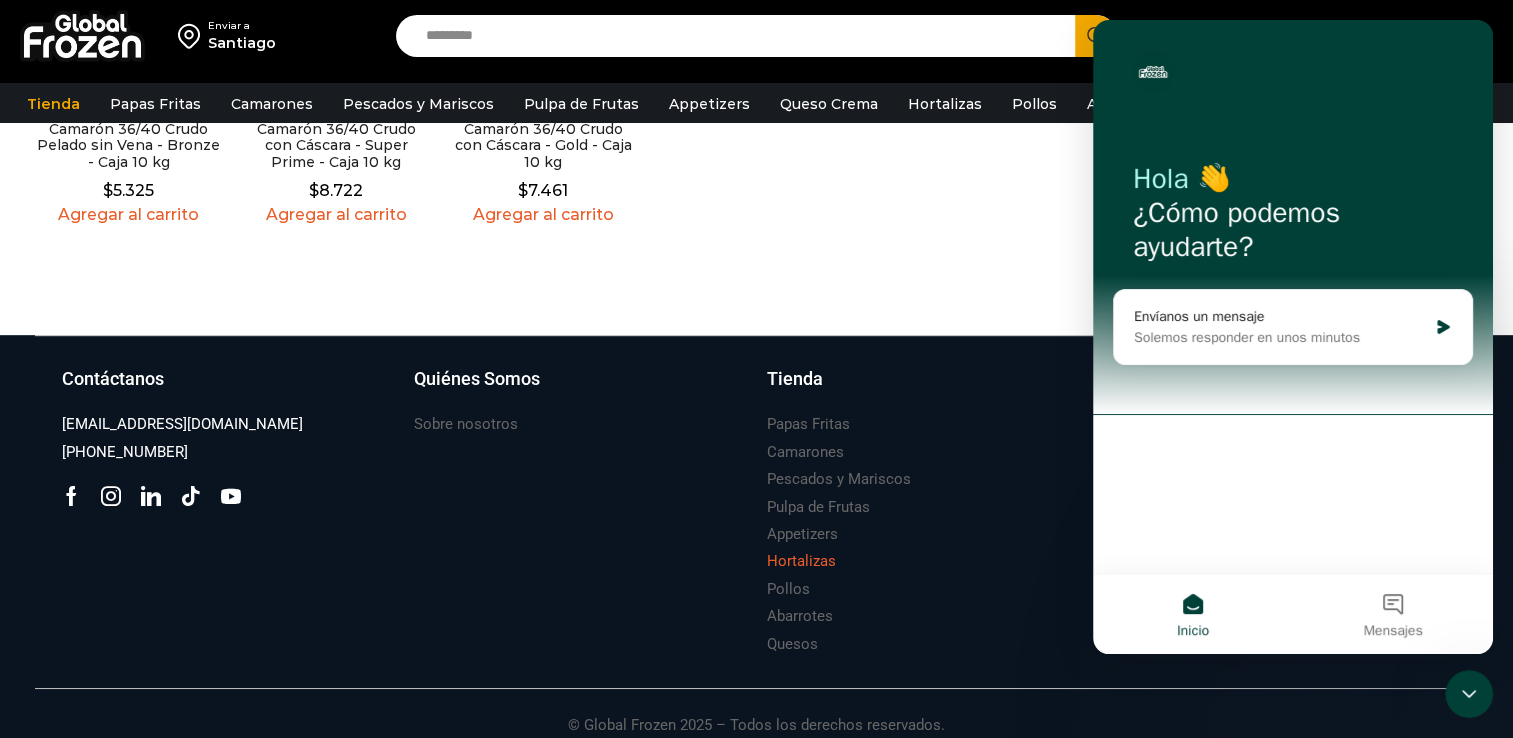 click on "Hortalizas" at bounding box center [933, 561] 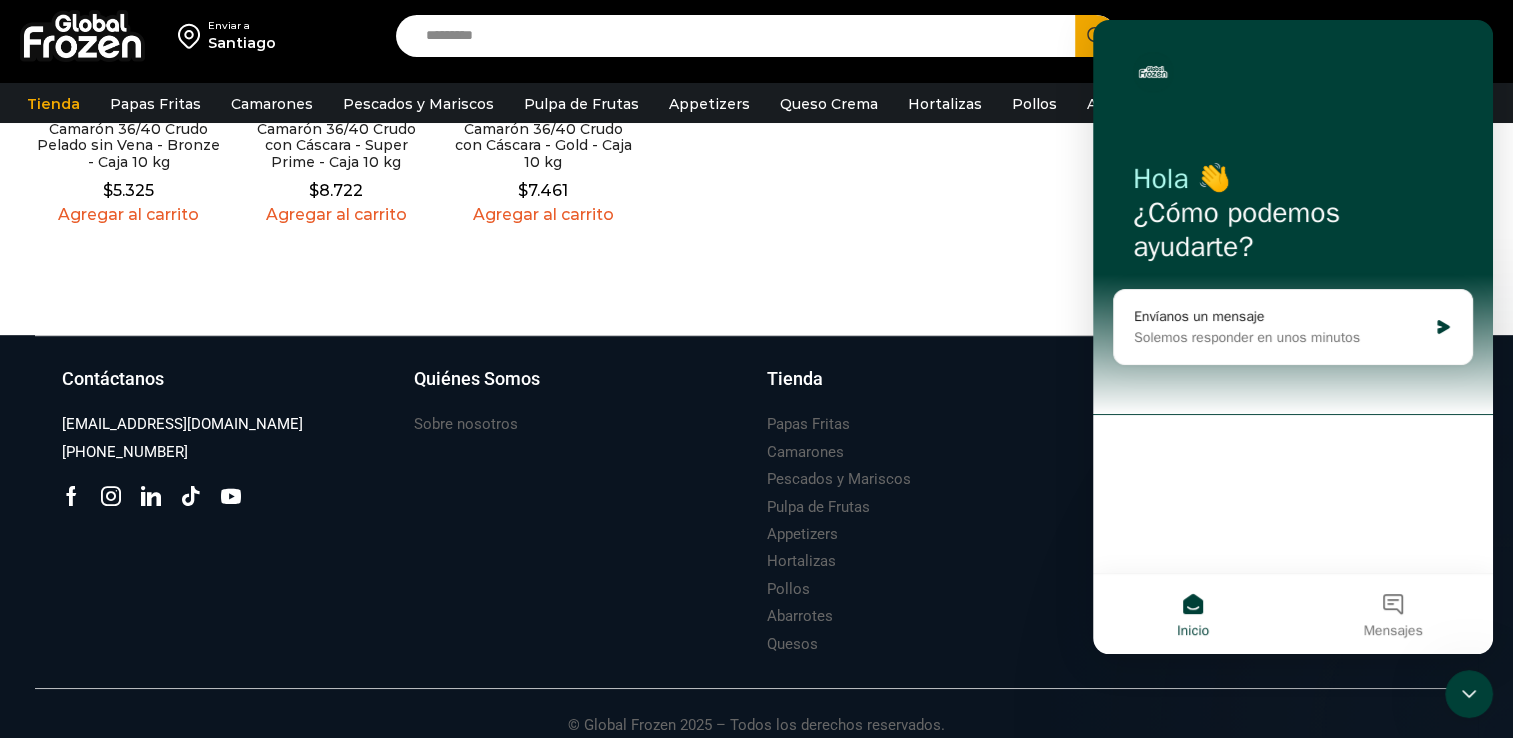 click 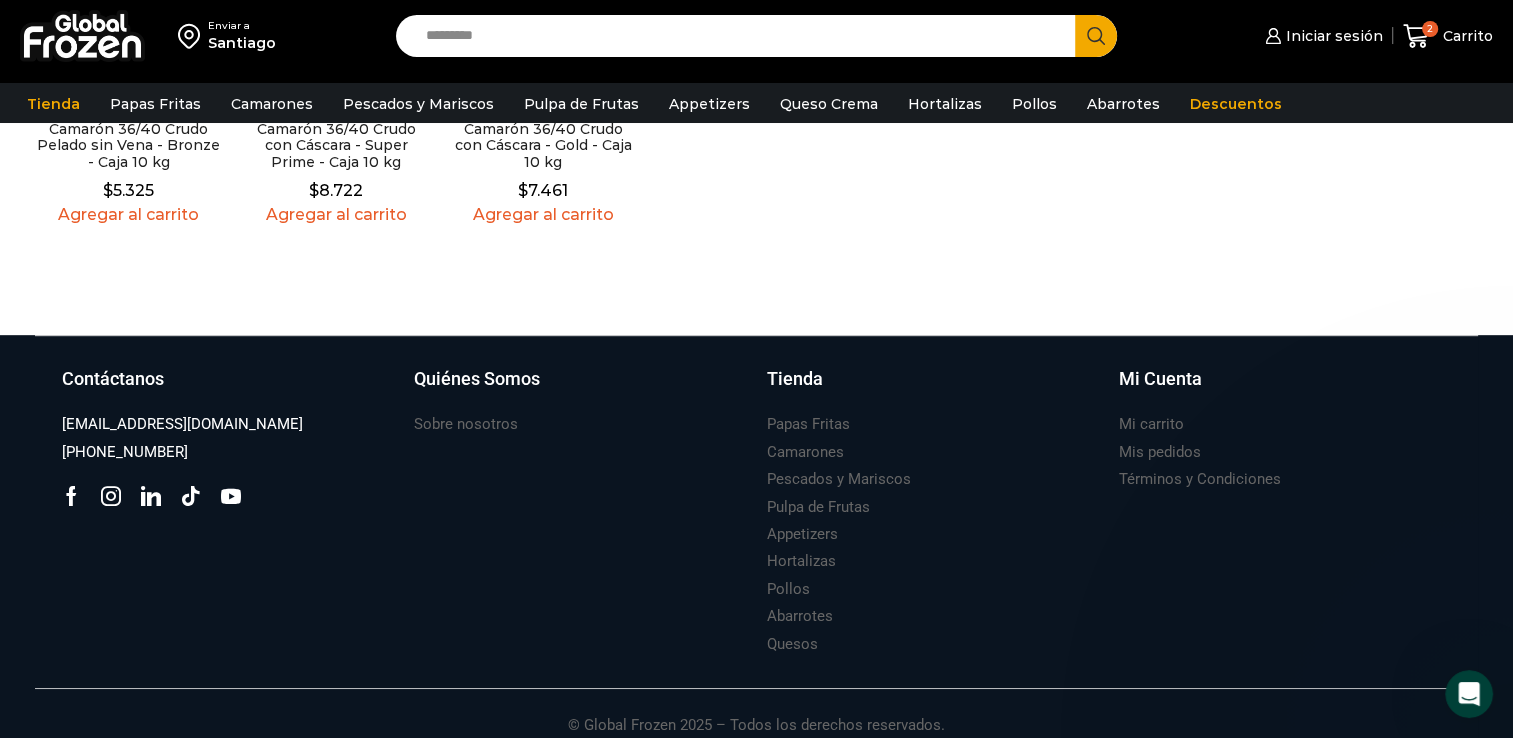 scroll, scrollTop: 0, scrollLeft: 0, axis: both 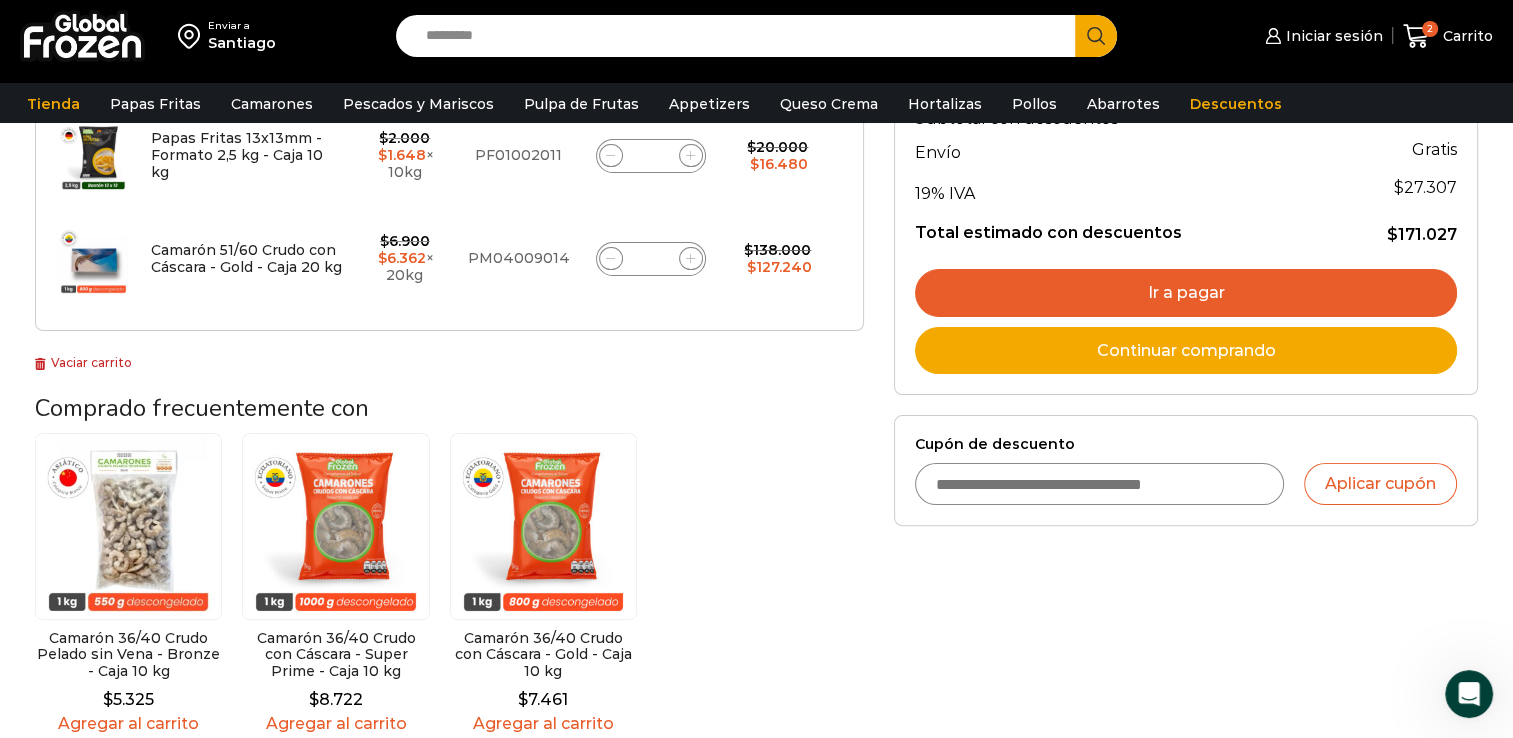 click on "Ir a pagar" at bounding box center (1186, 293) 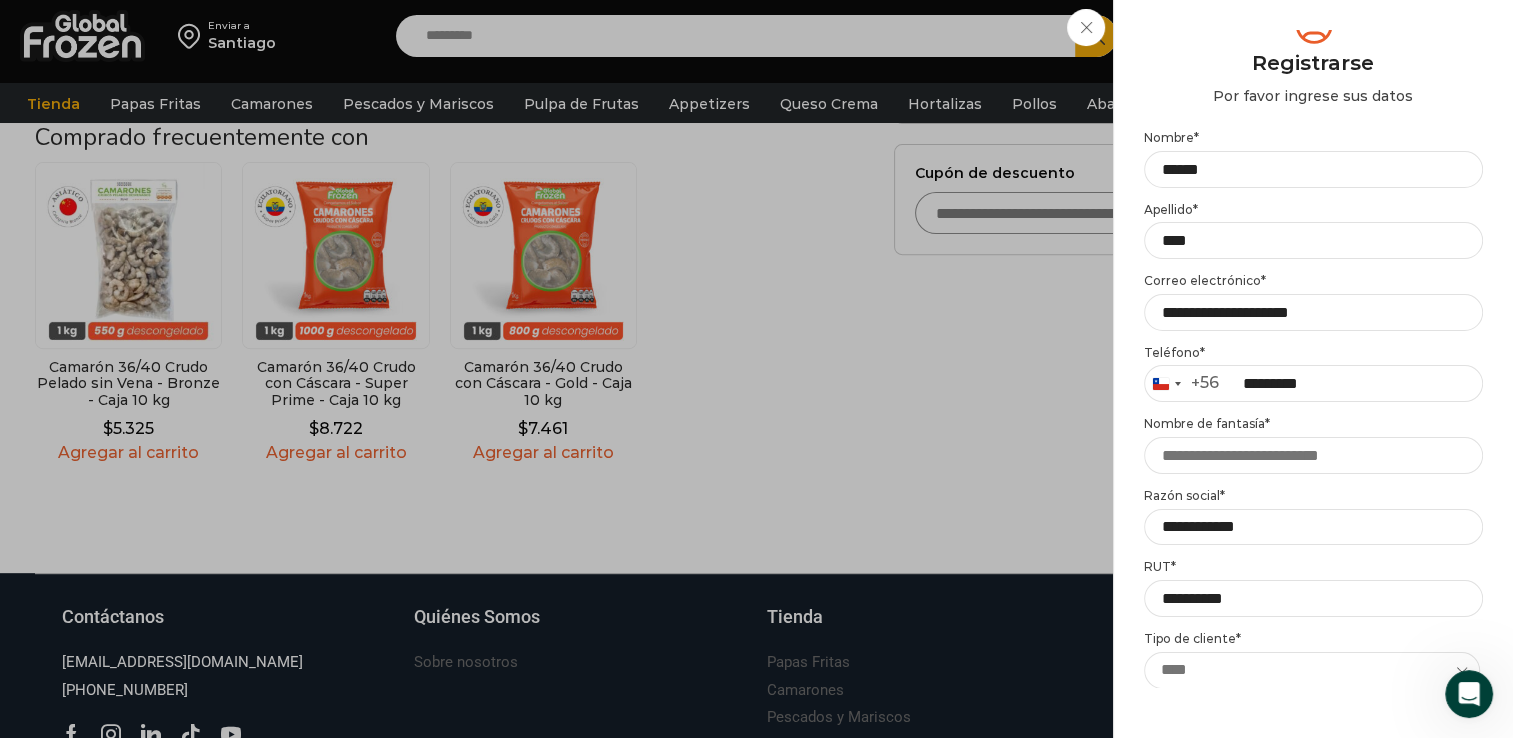 scroll, scrollTop: 711, scrollLeft: 0, axis: vertical 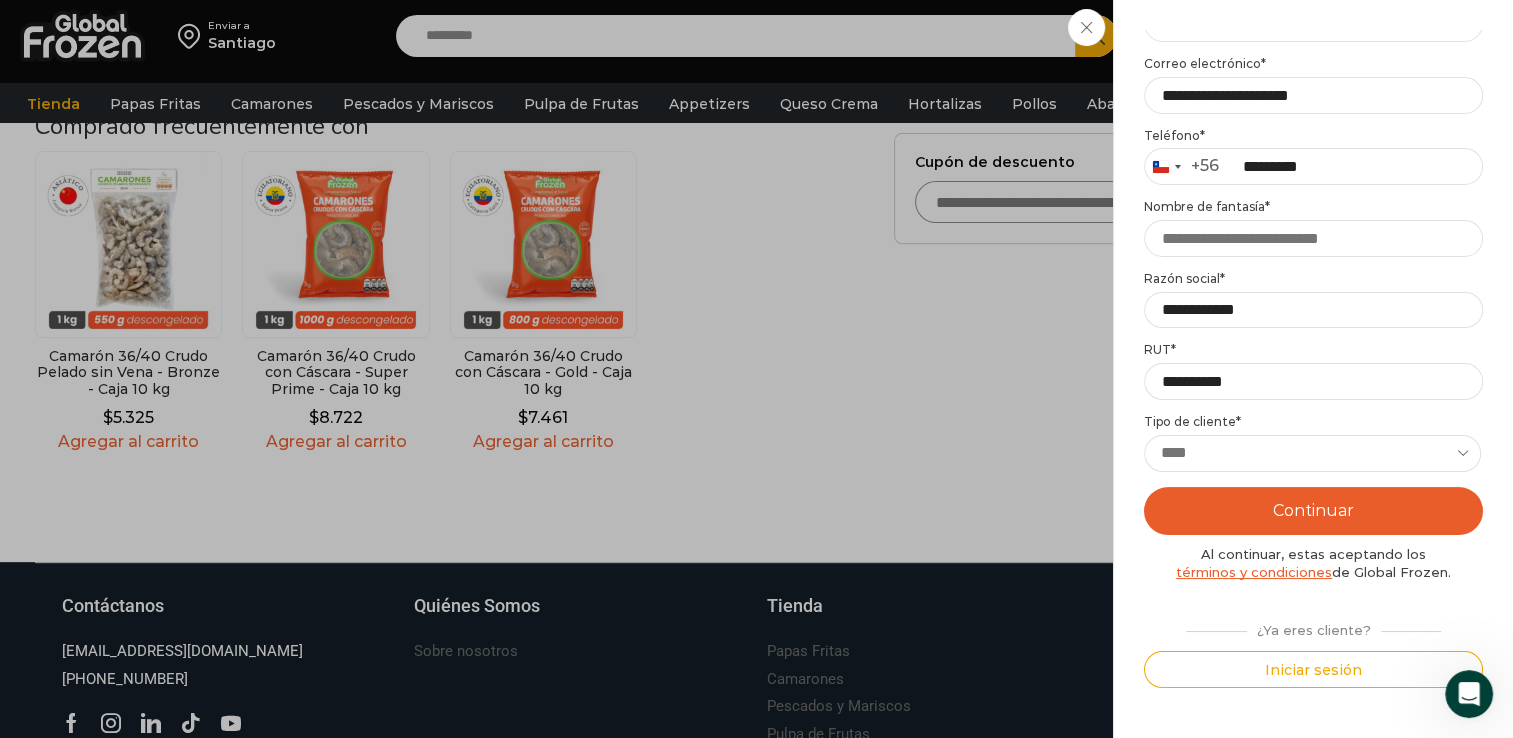 click on "Continuar" at bounding box center [1313, 511] 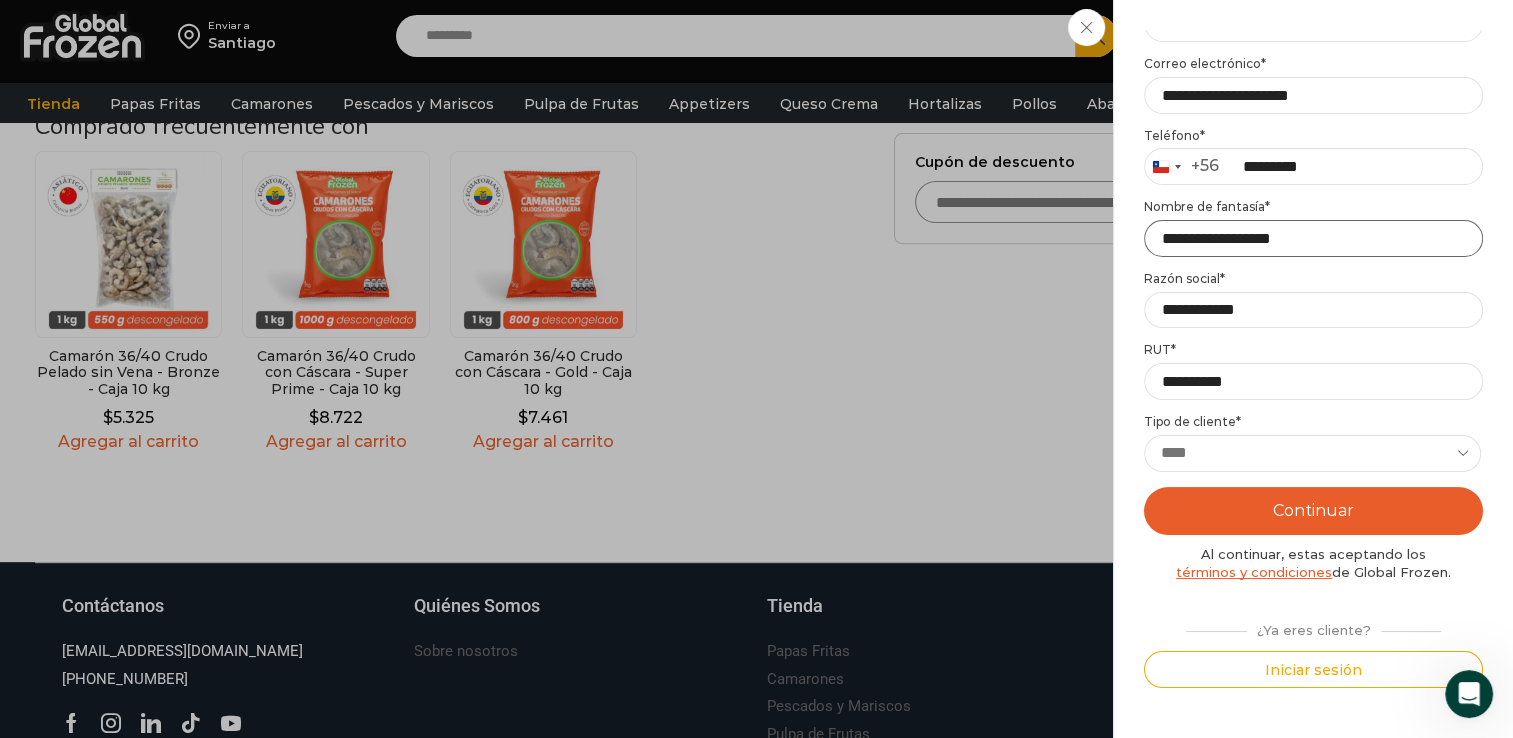 type on "**********" 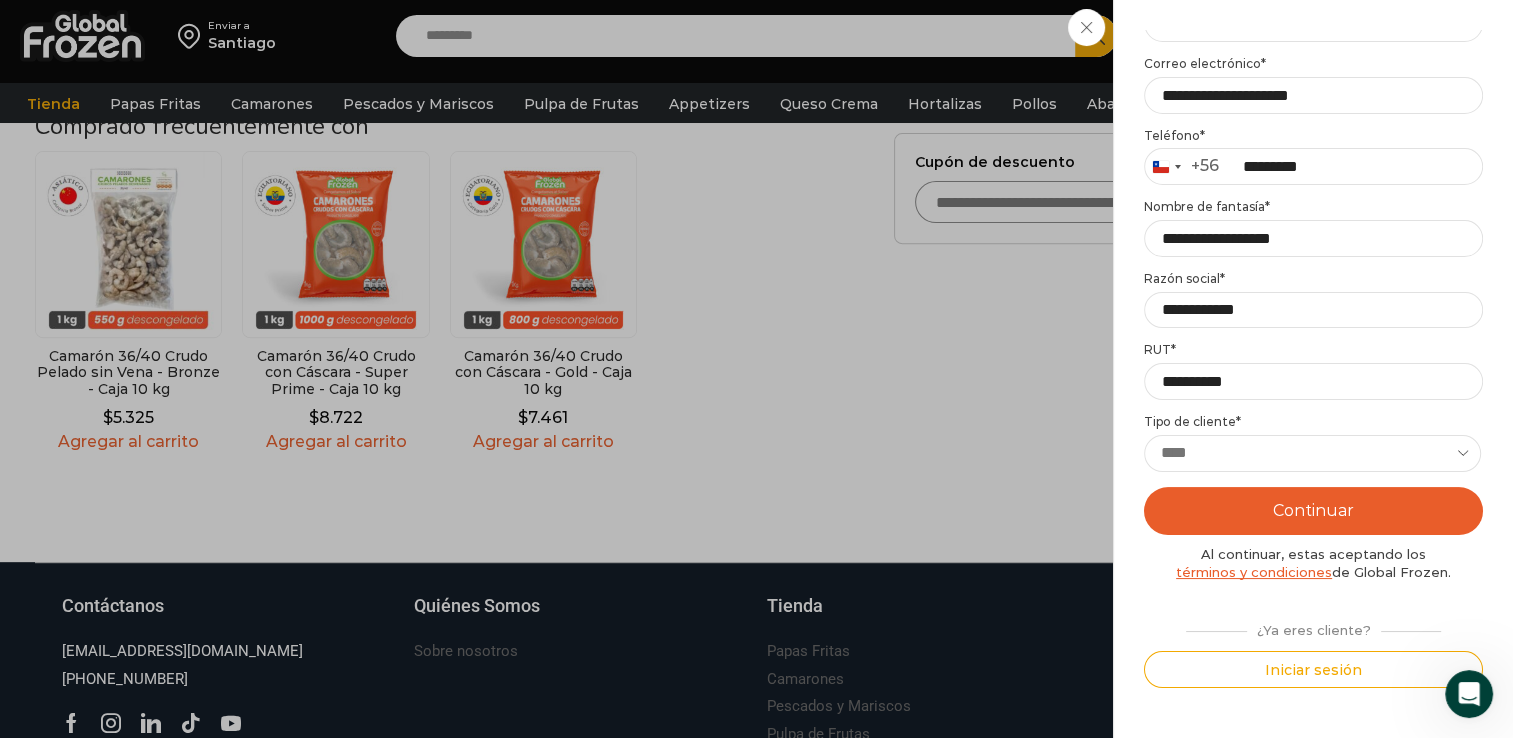 click on "Continuar" at bounding box center [1313, 511] 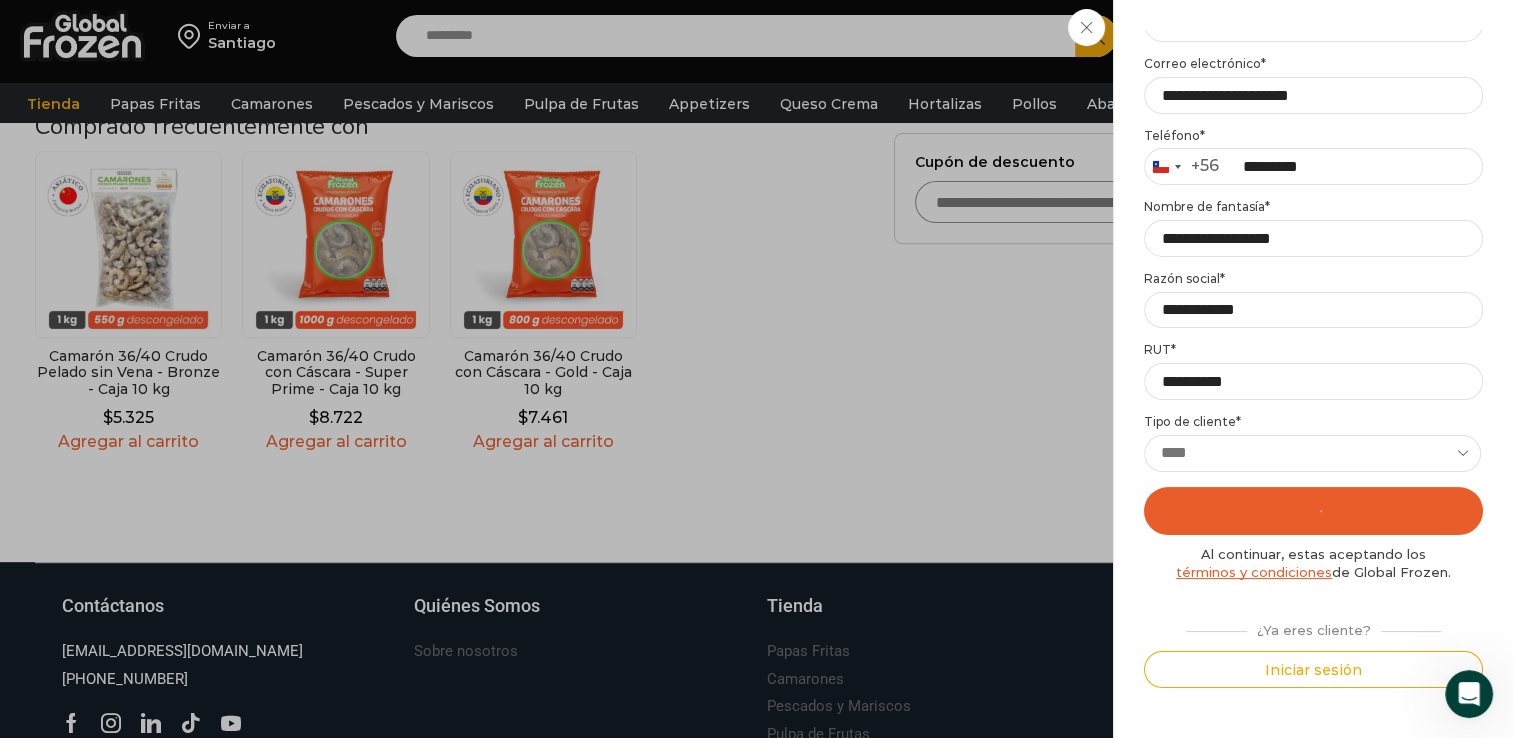 scroll, scrollTop: 0, scrollLeft: 0, axis: both 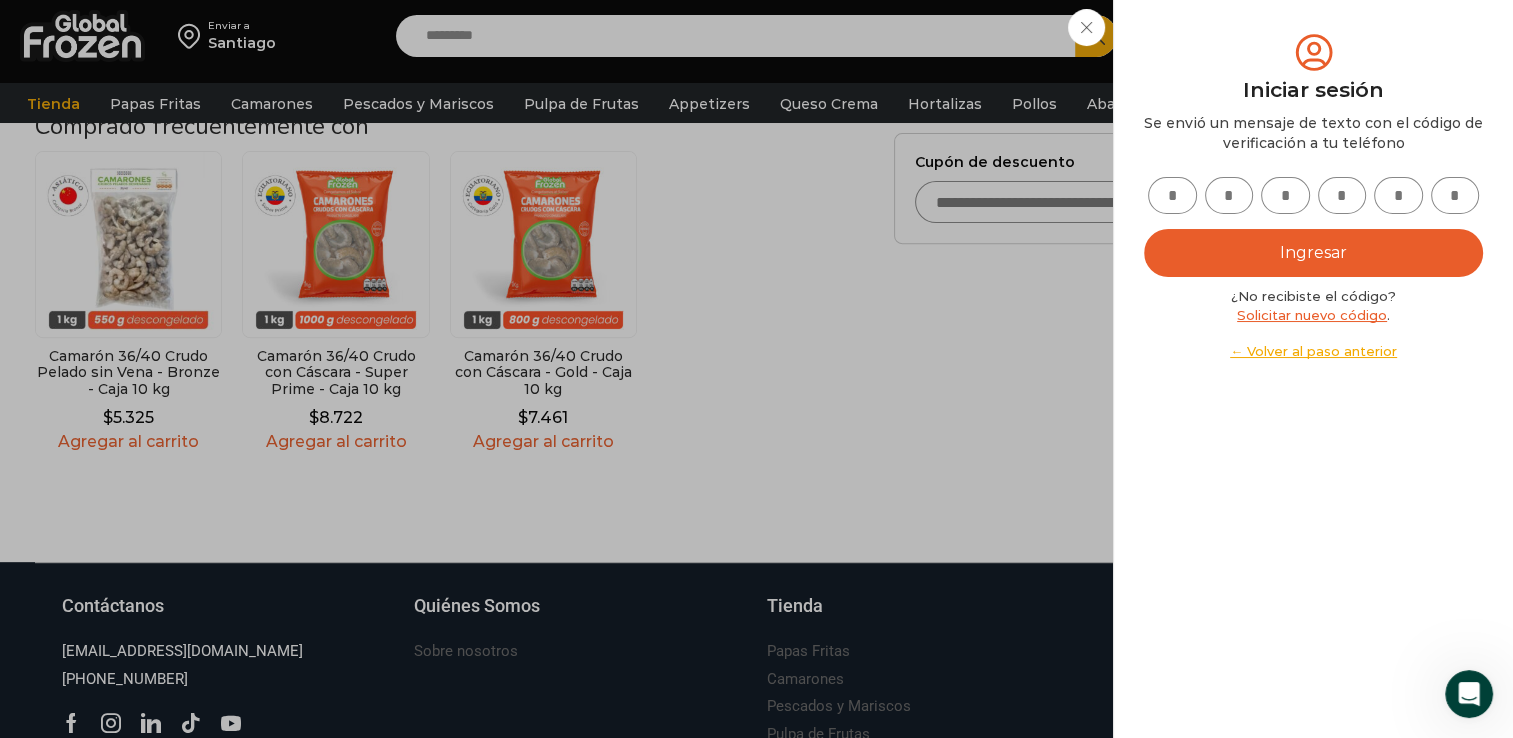 click at bounding box center [1172, 195] 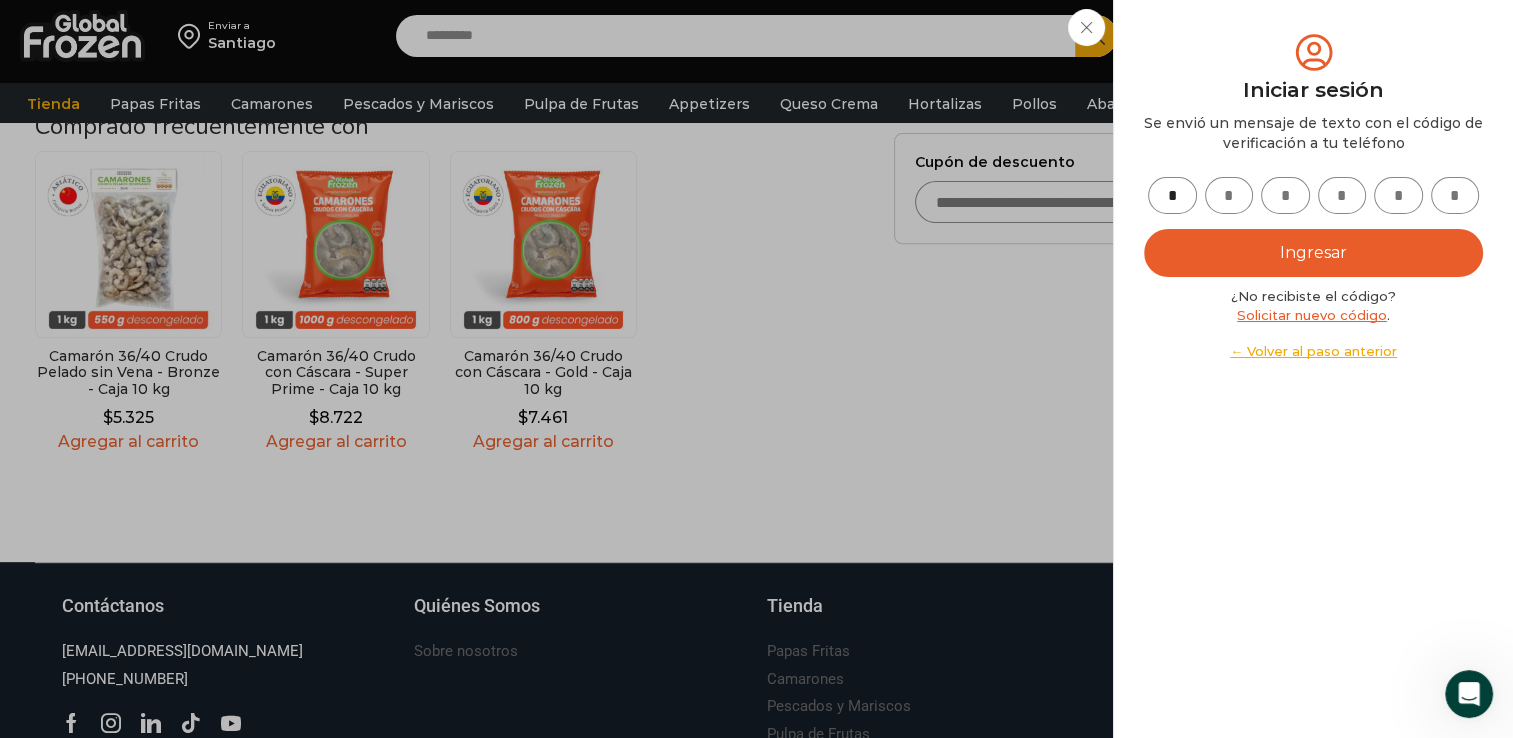 type on "*" 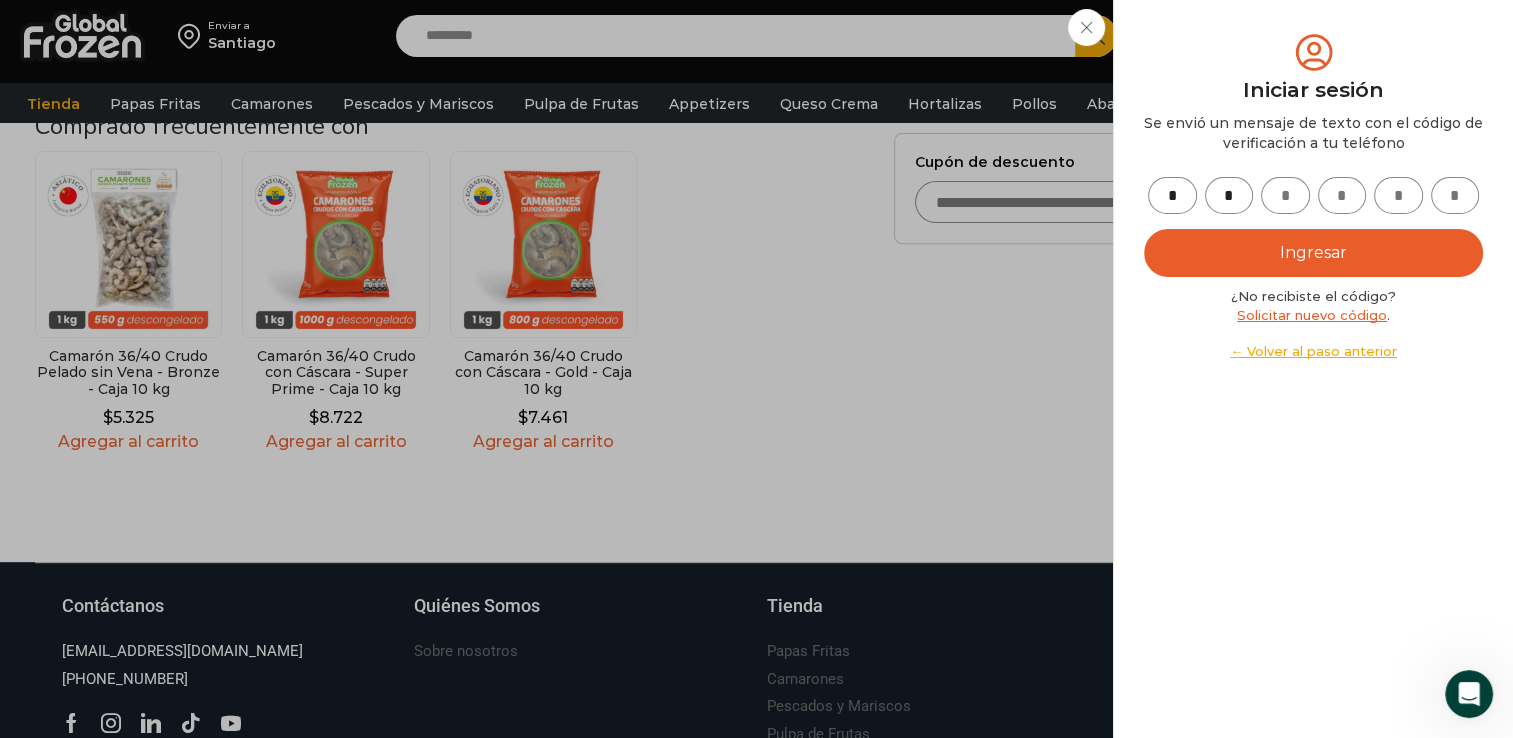 type on "*" 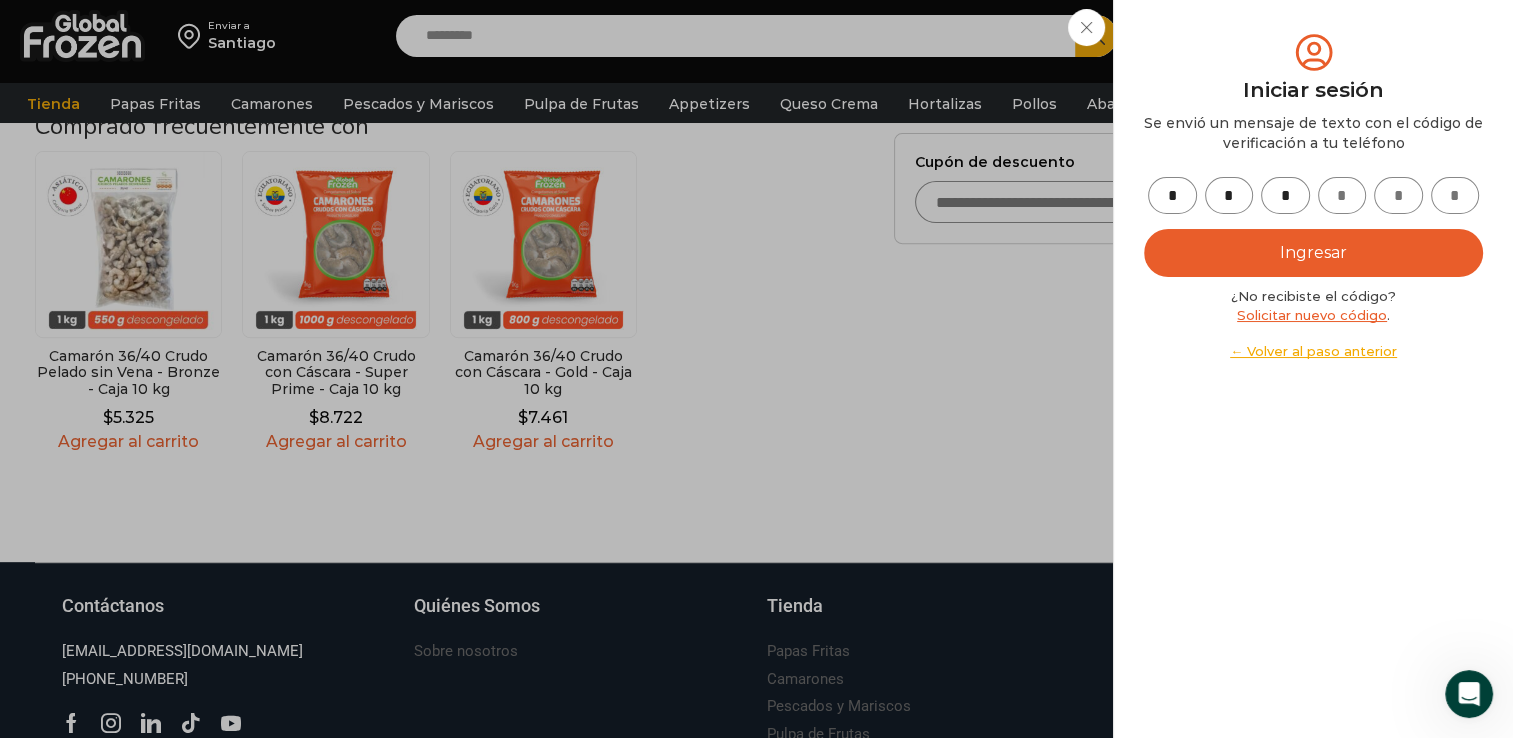 type on "*" 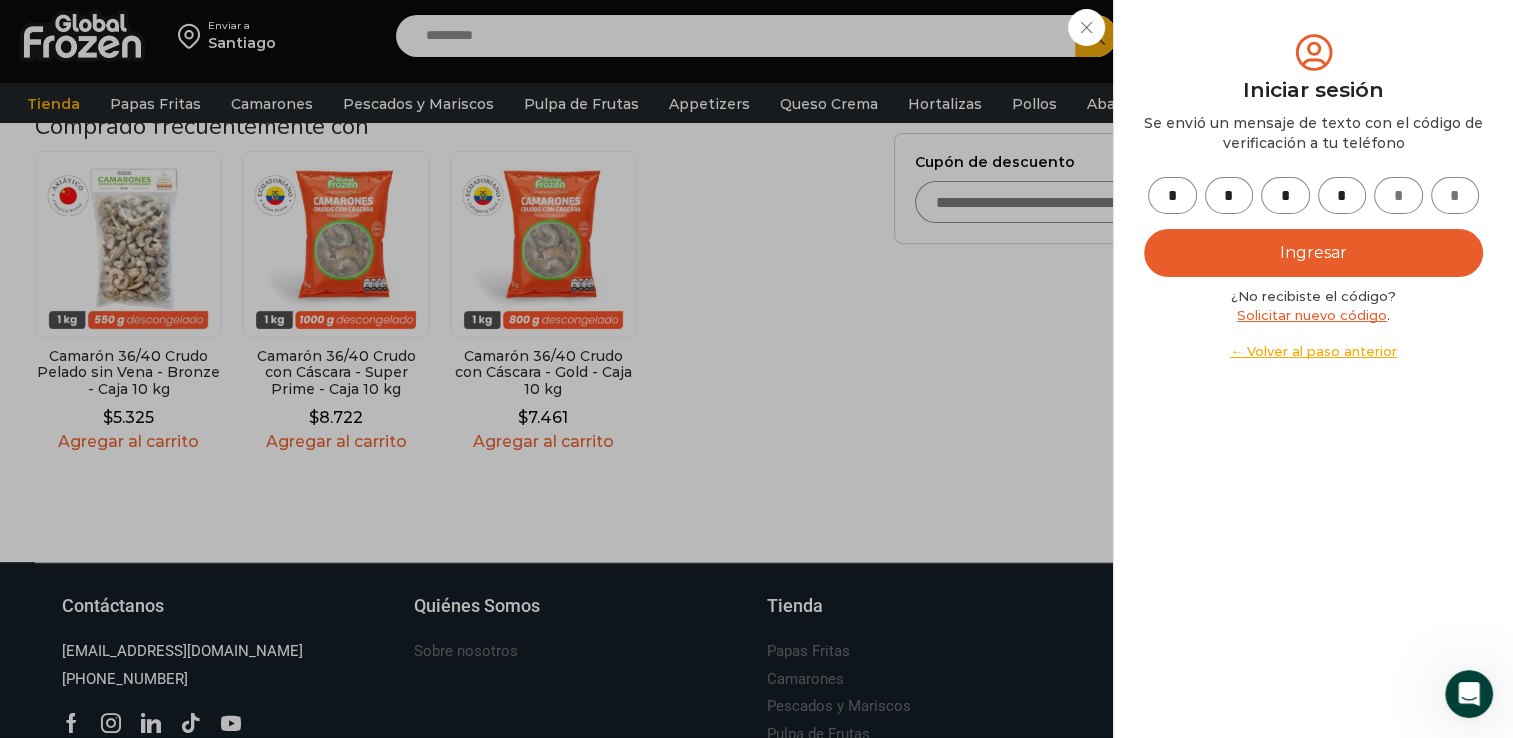 type on "*" 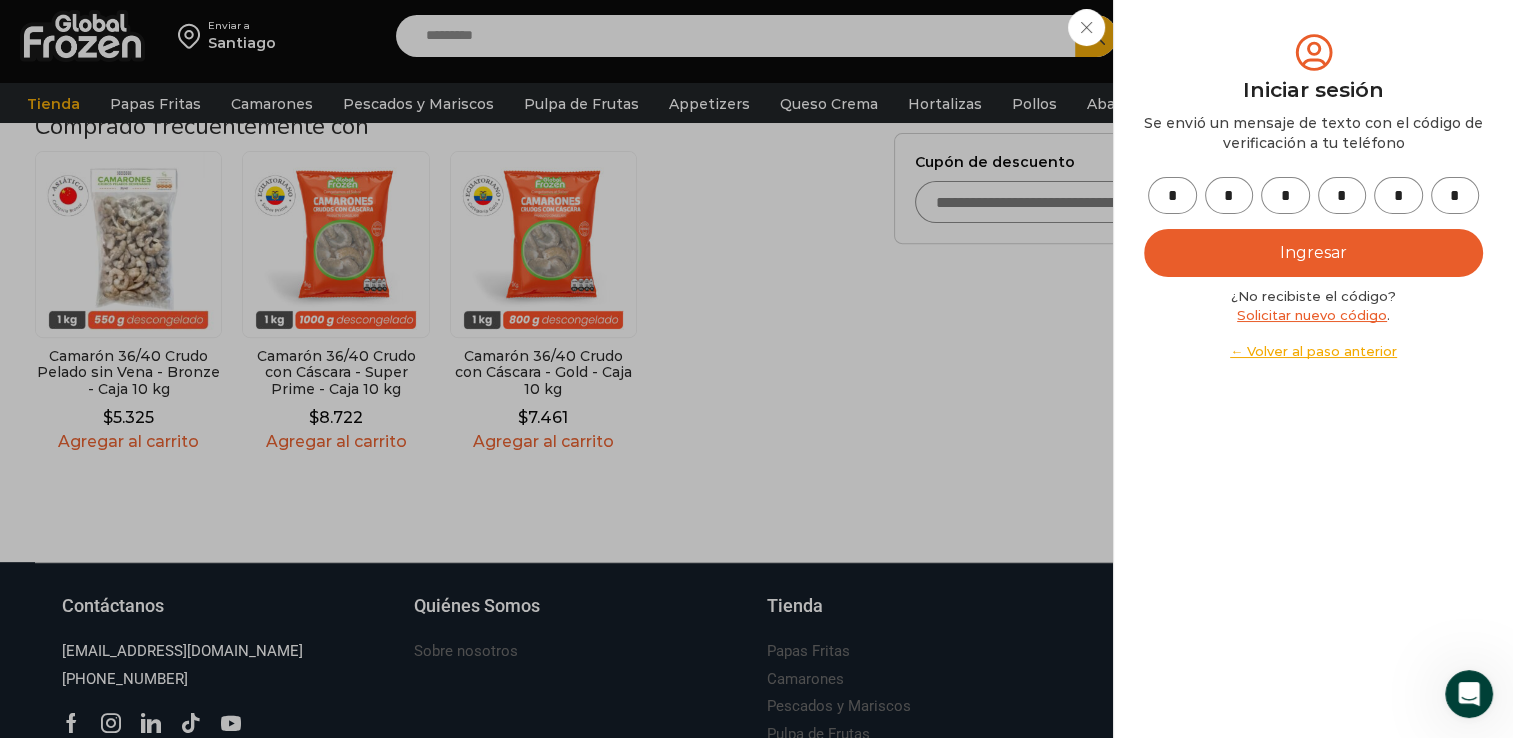 type on "*" 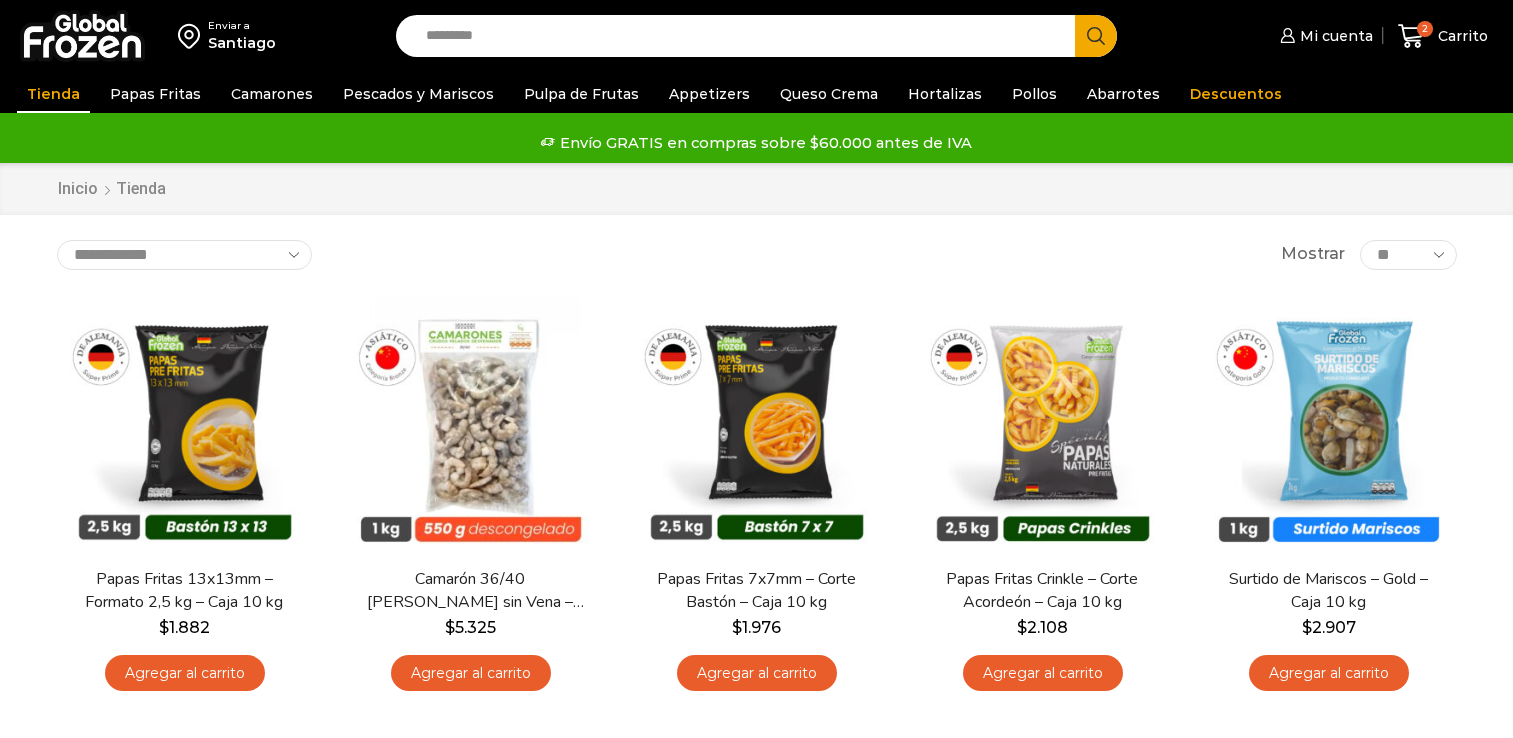 scroll, scrollTop: 0, scrollLeft: 0, axis: both 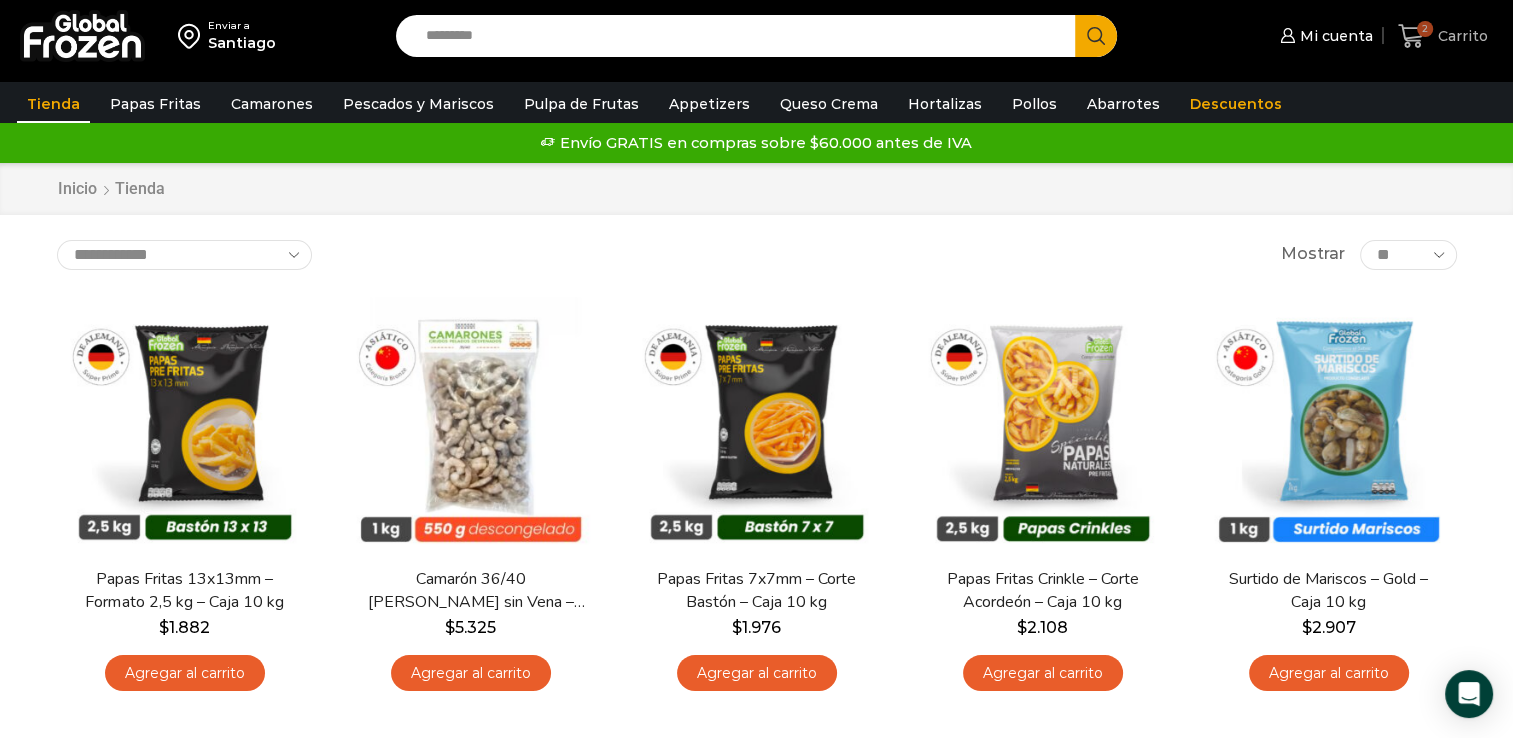 click 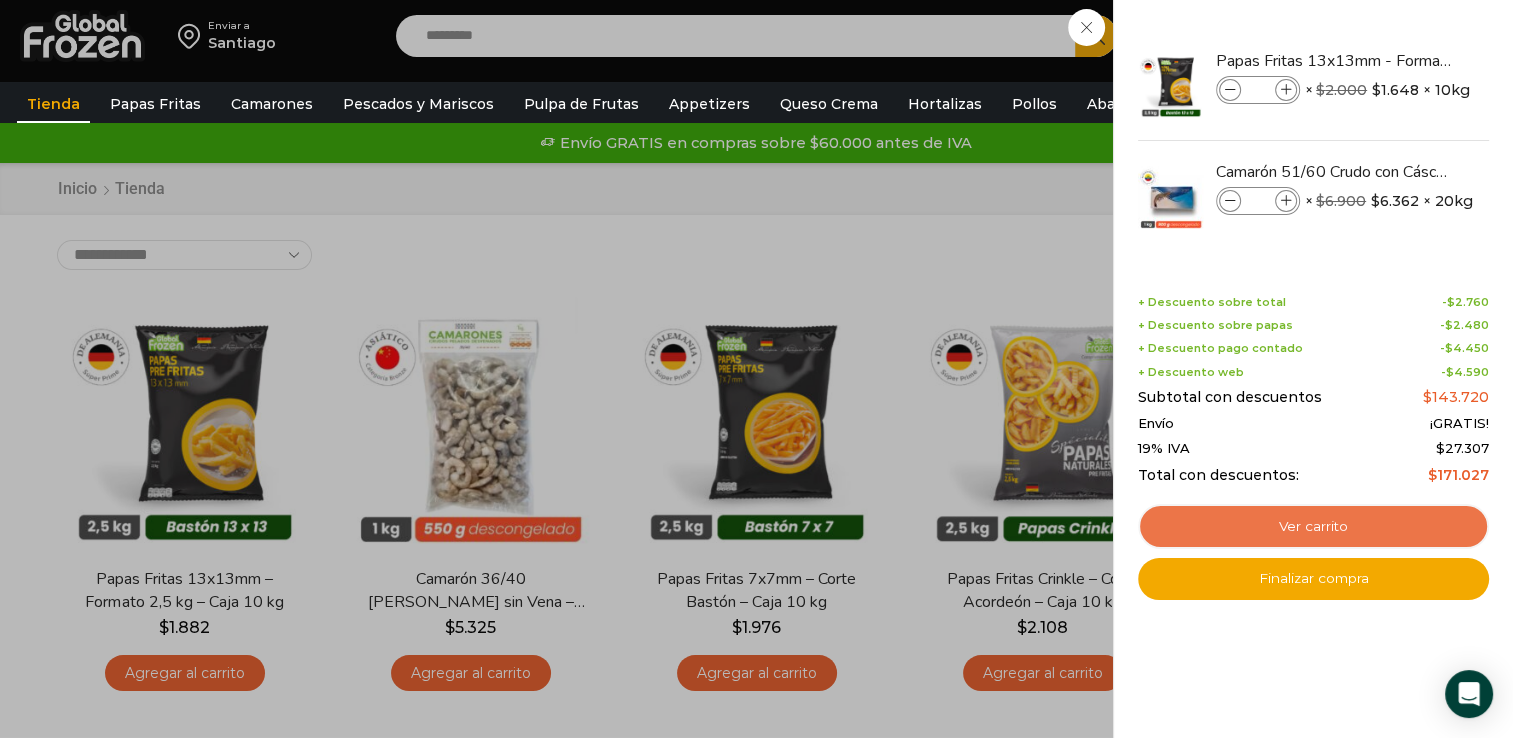 click on "Ver carrito" at bounding box center (1313, 527) 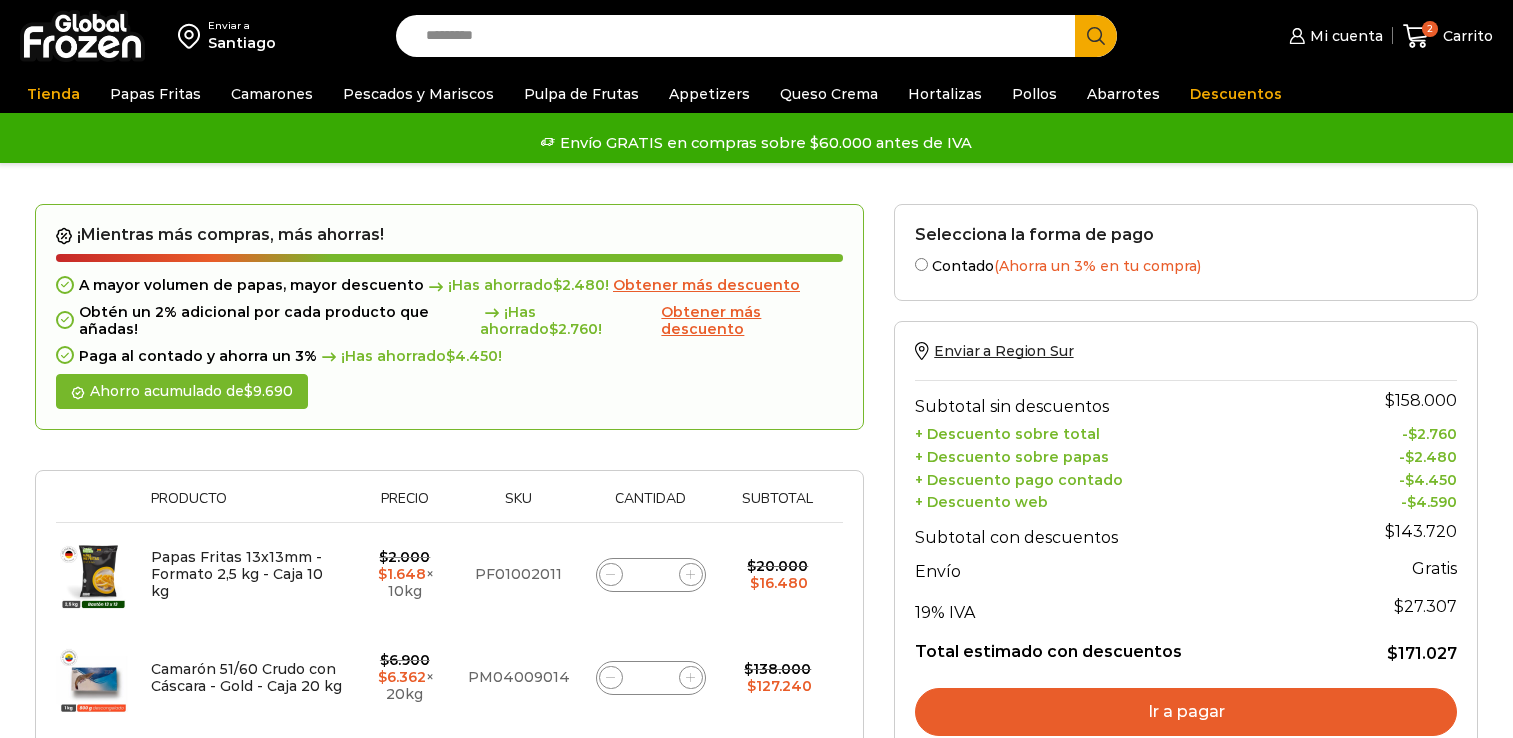 scroll, scrollTop: 0, scrollLeft: 0, axis: both 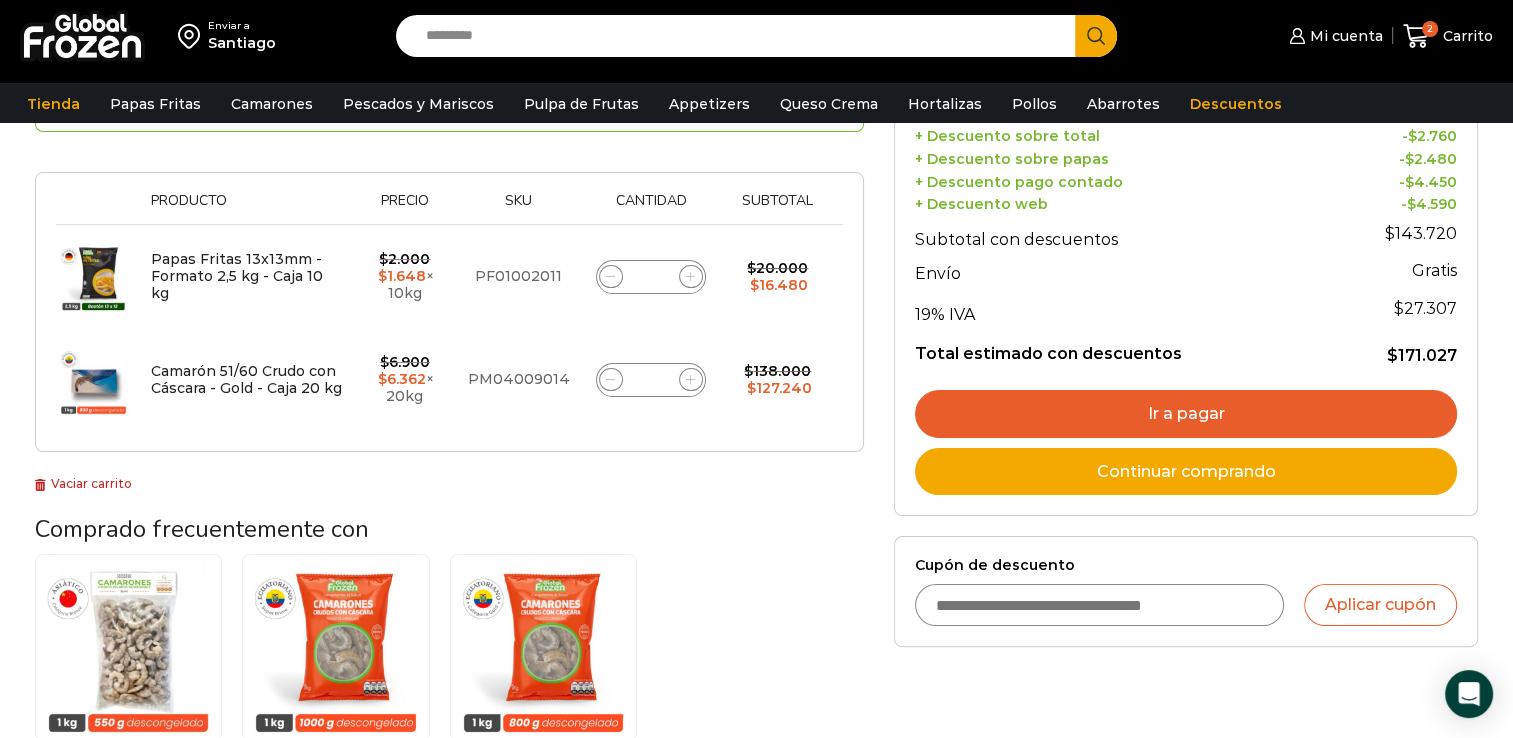 click on "Ir a pagar" at bounding box center [1186, 414] 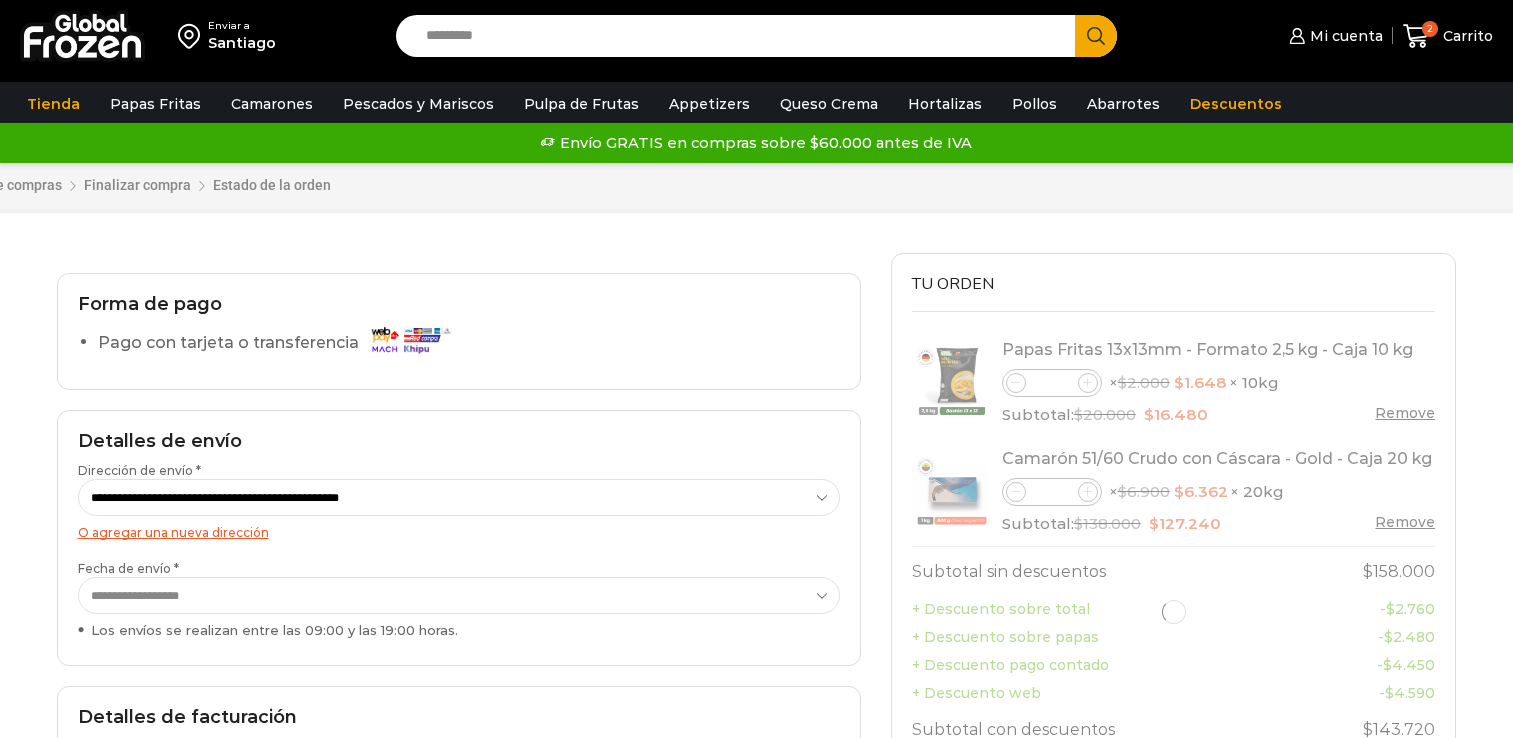 scroll, scrollTop: 0, scrollLeft: 0, axis: both 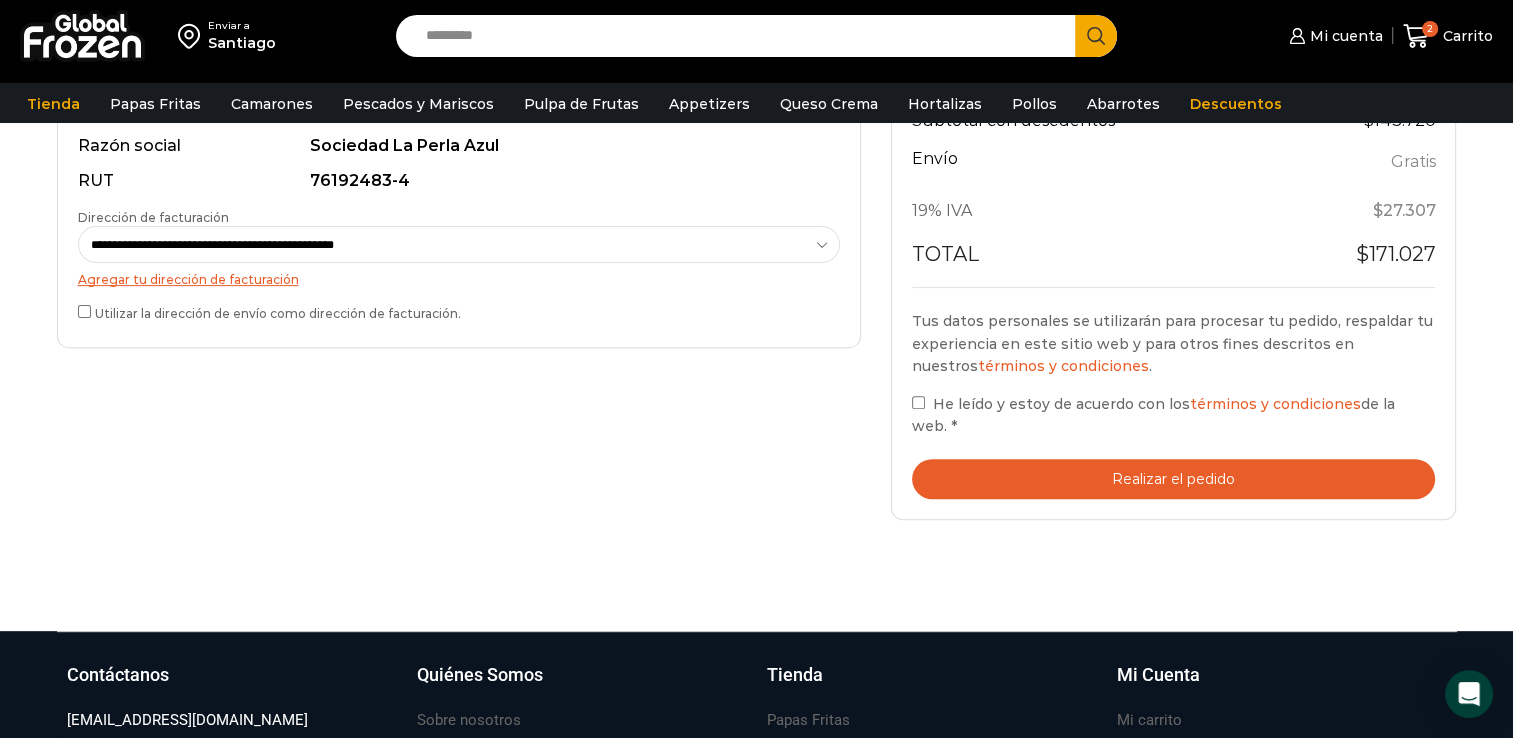 click on "Realizar el pedido" at bounding box center (1174, 479) 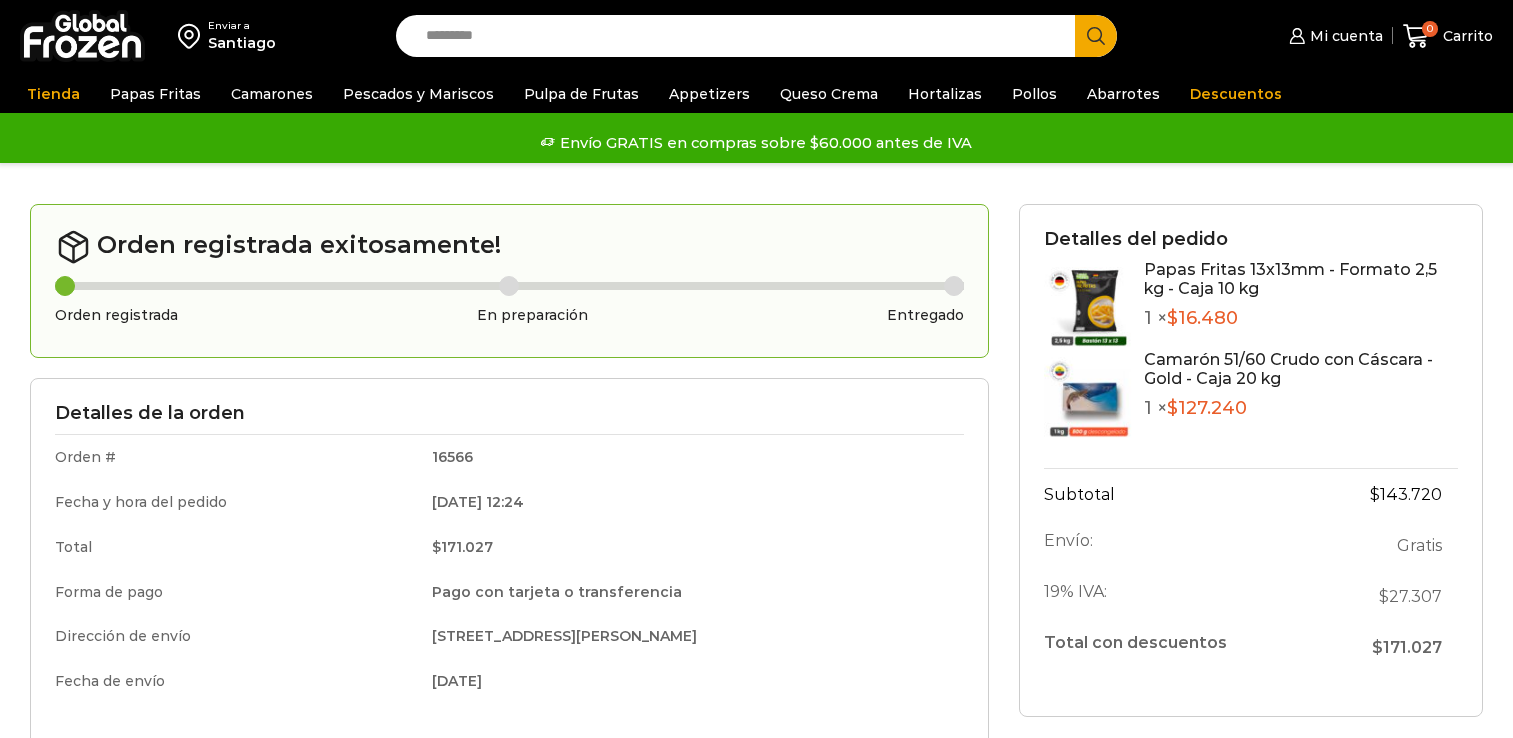 scroll, scrollTop: 0, scrollLeft: 0, axis: both 